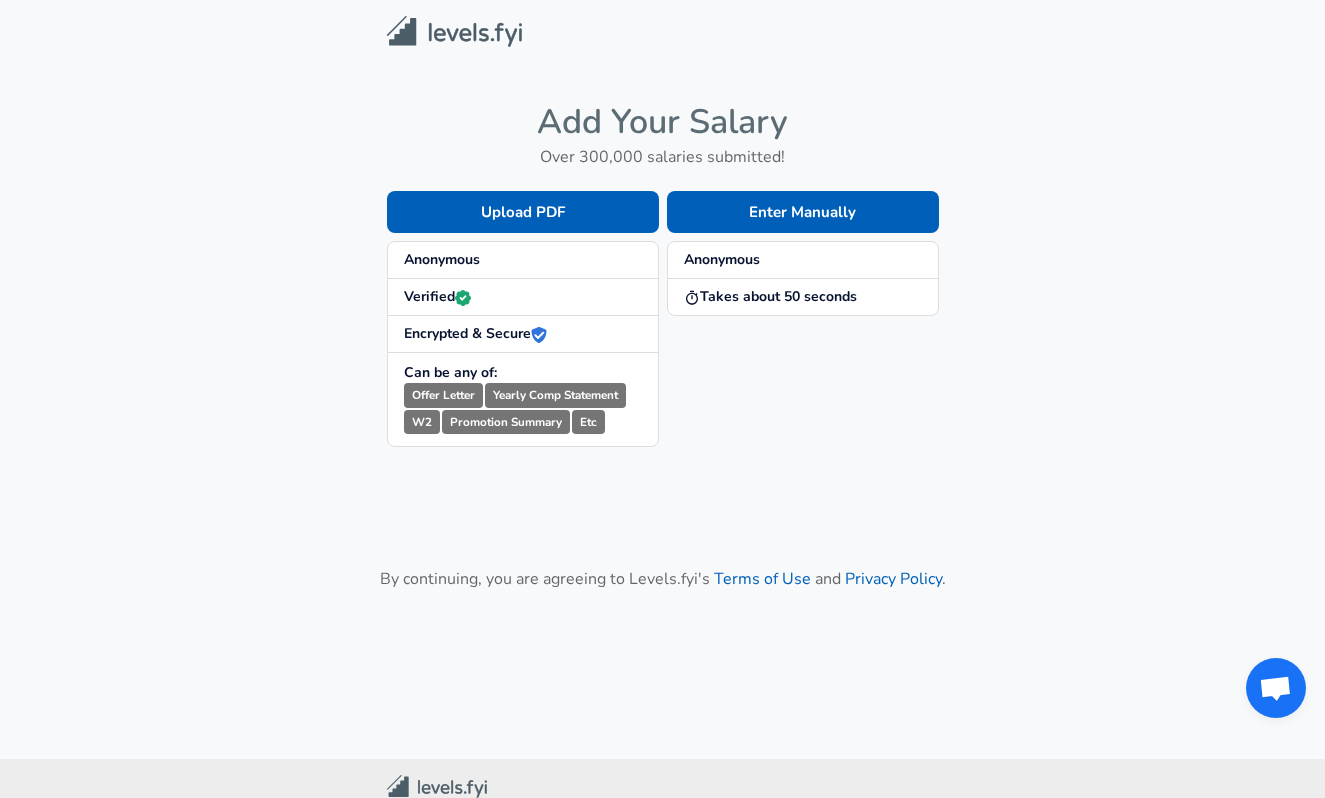 scroll, scrollTop: 0, scrollLeft: 0, axis: both 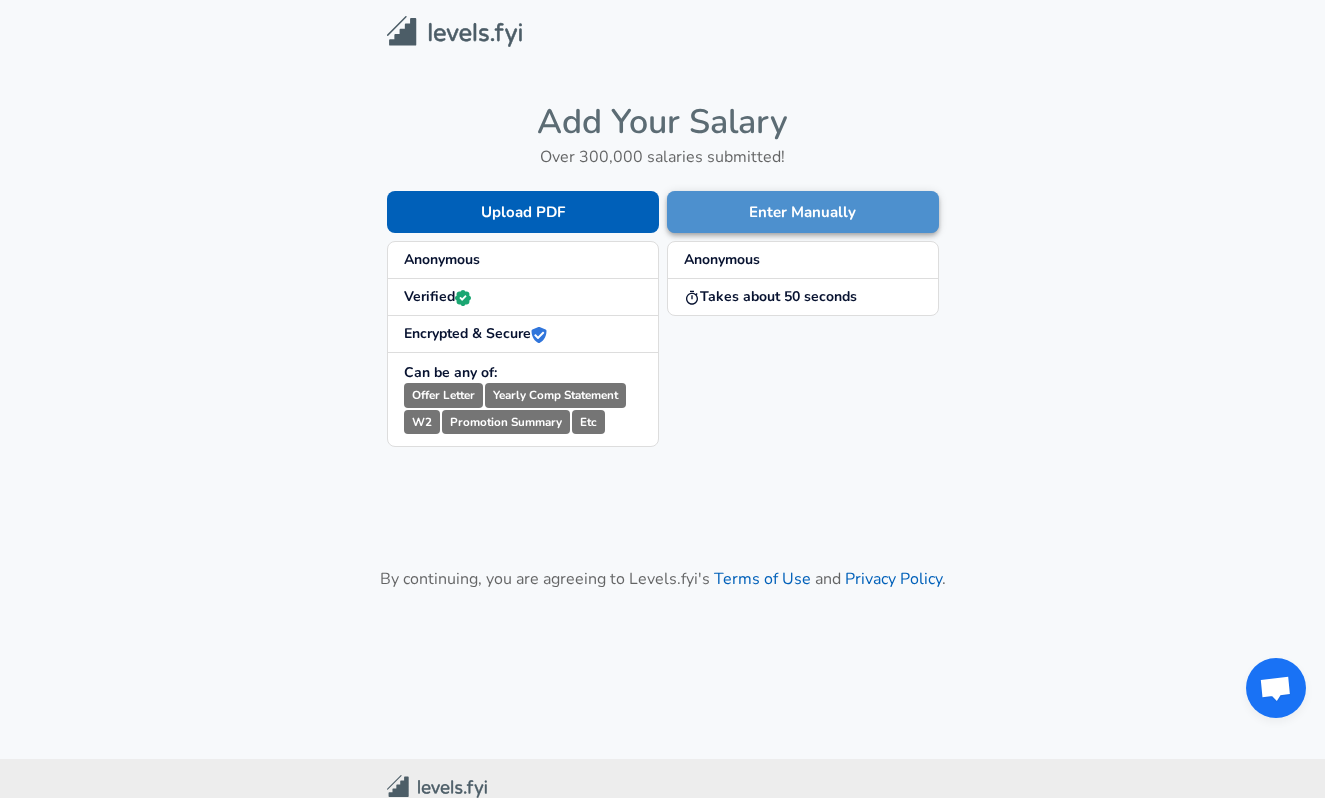 click on "Enter Manually" at bounding box center [803, 212] 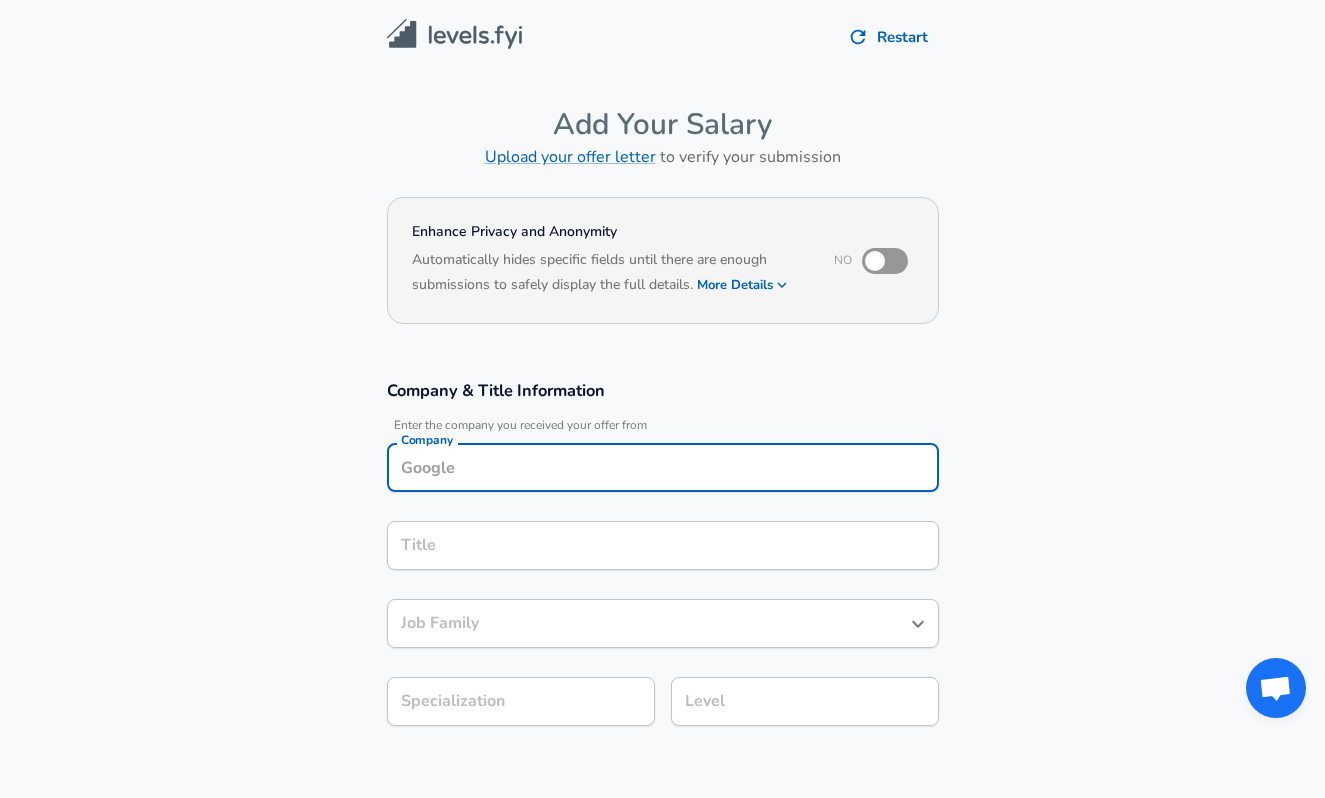 click on "Company" at bounding box center [663, 467] 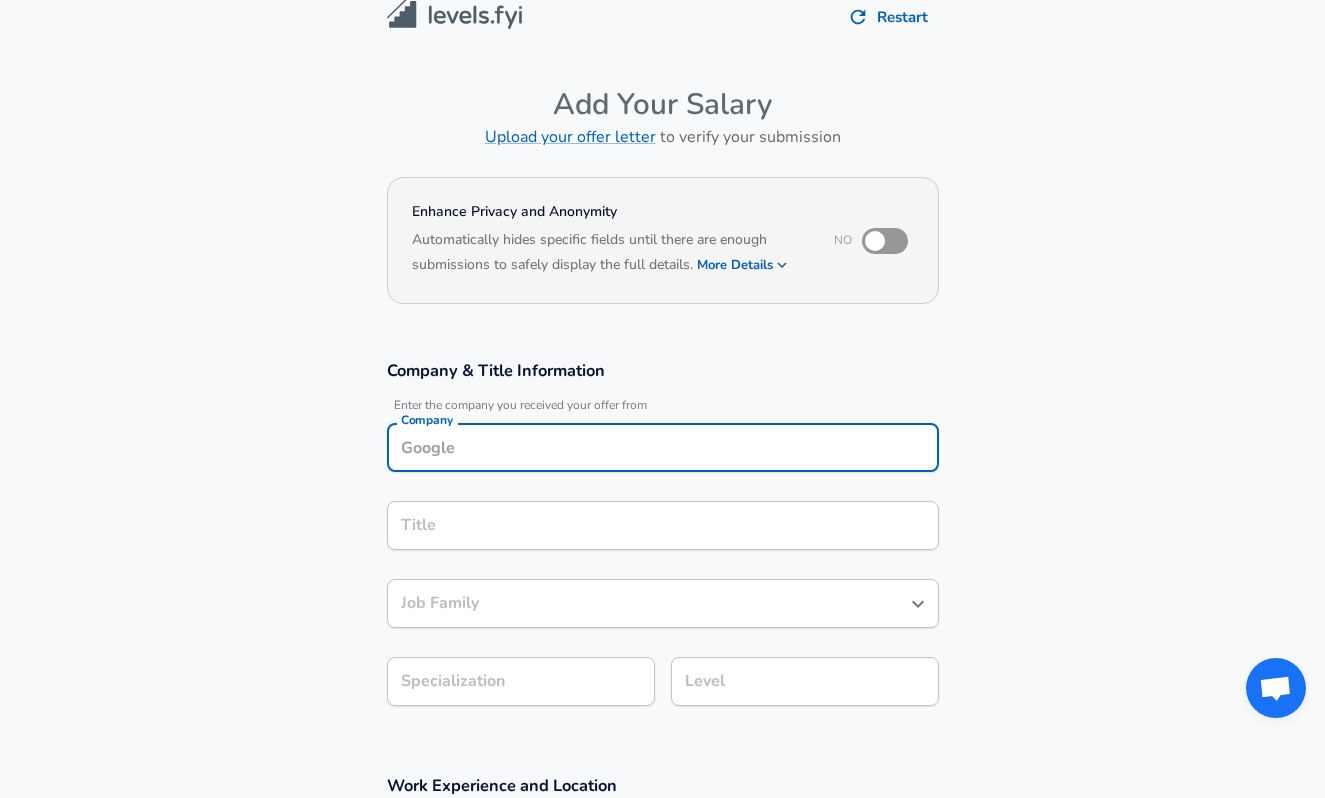 type on "m" 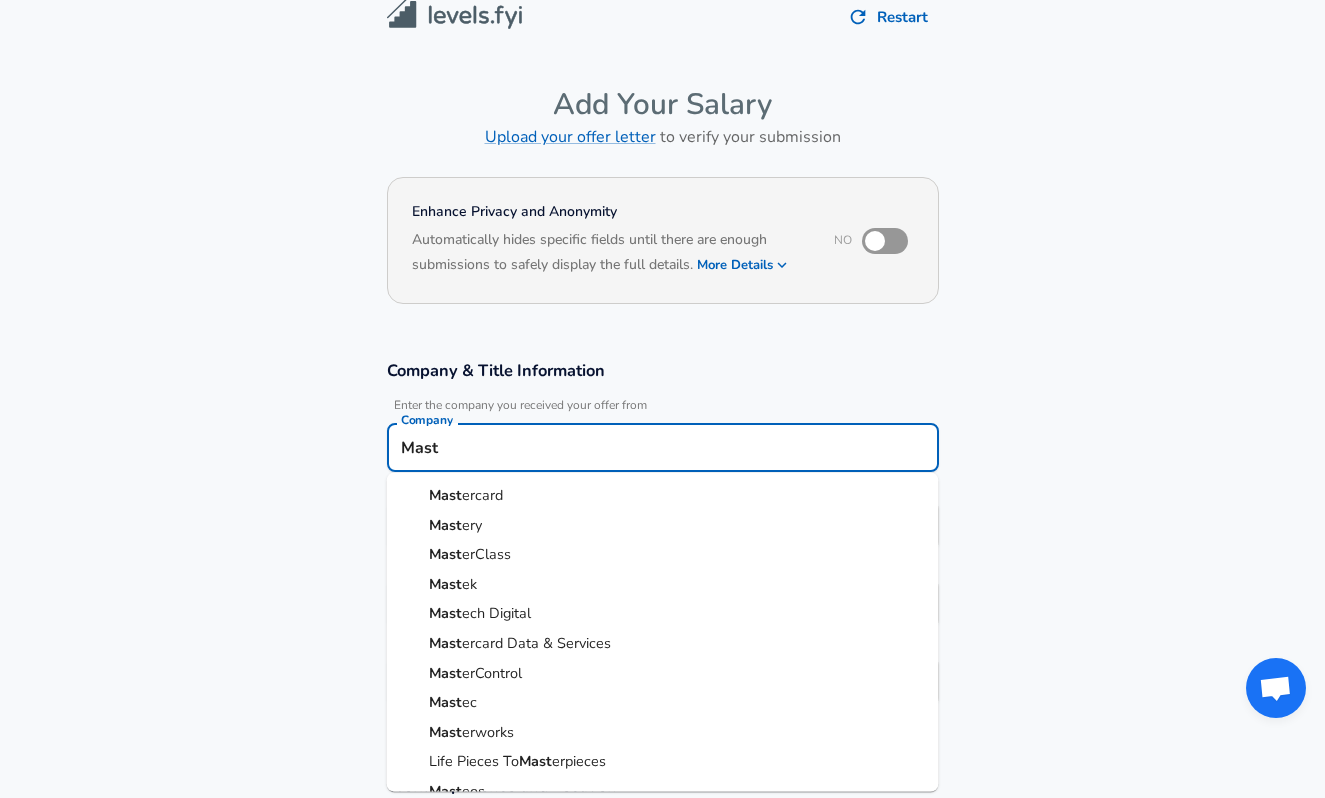 click on "ercard" at bounding box center [482, 495] 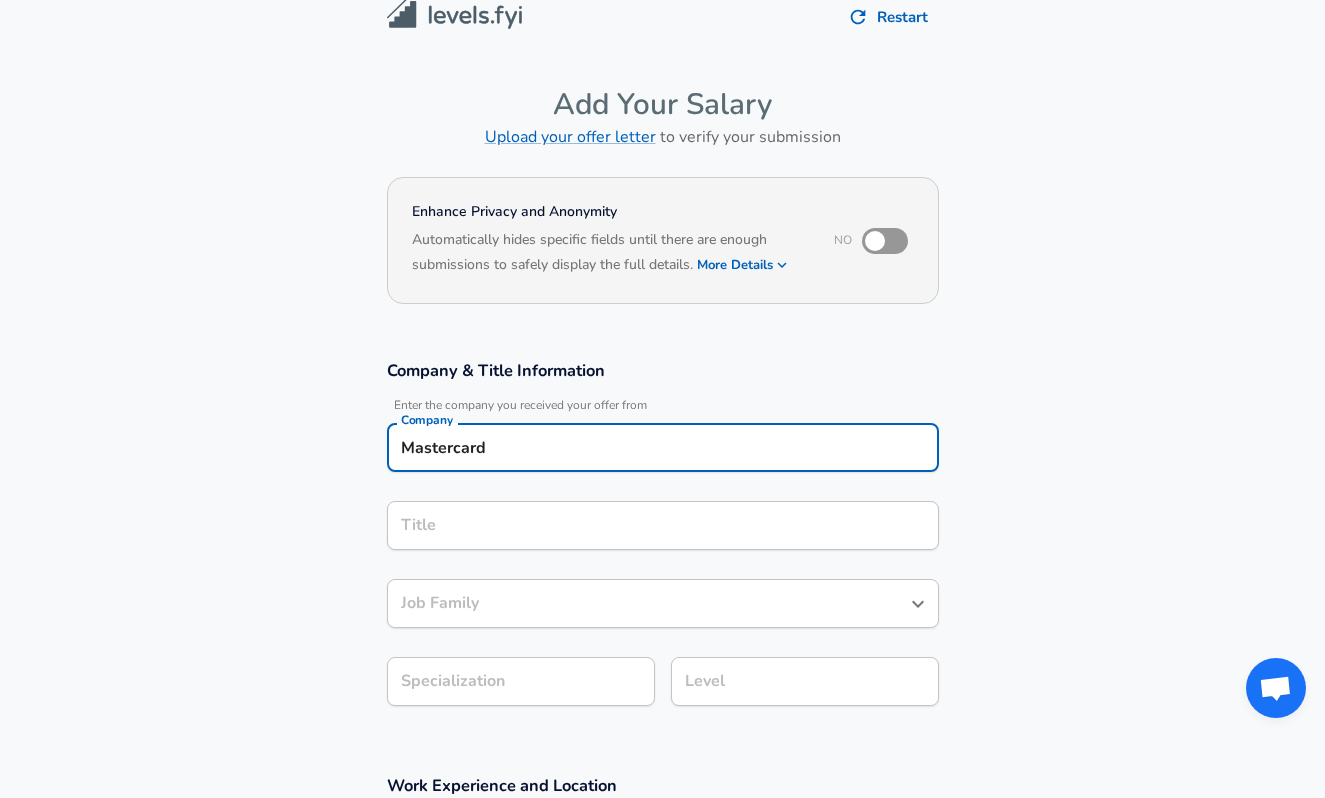 type on "Mastercard" 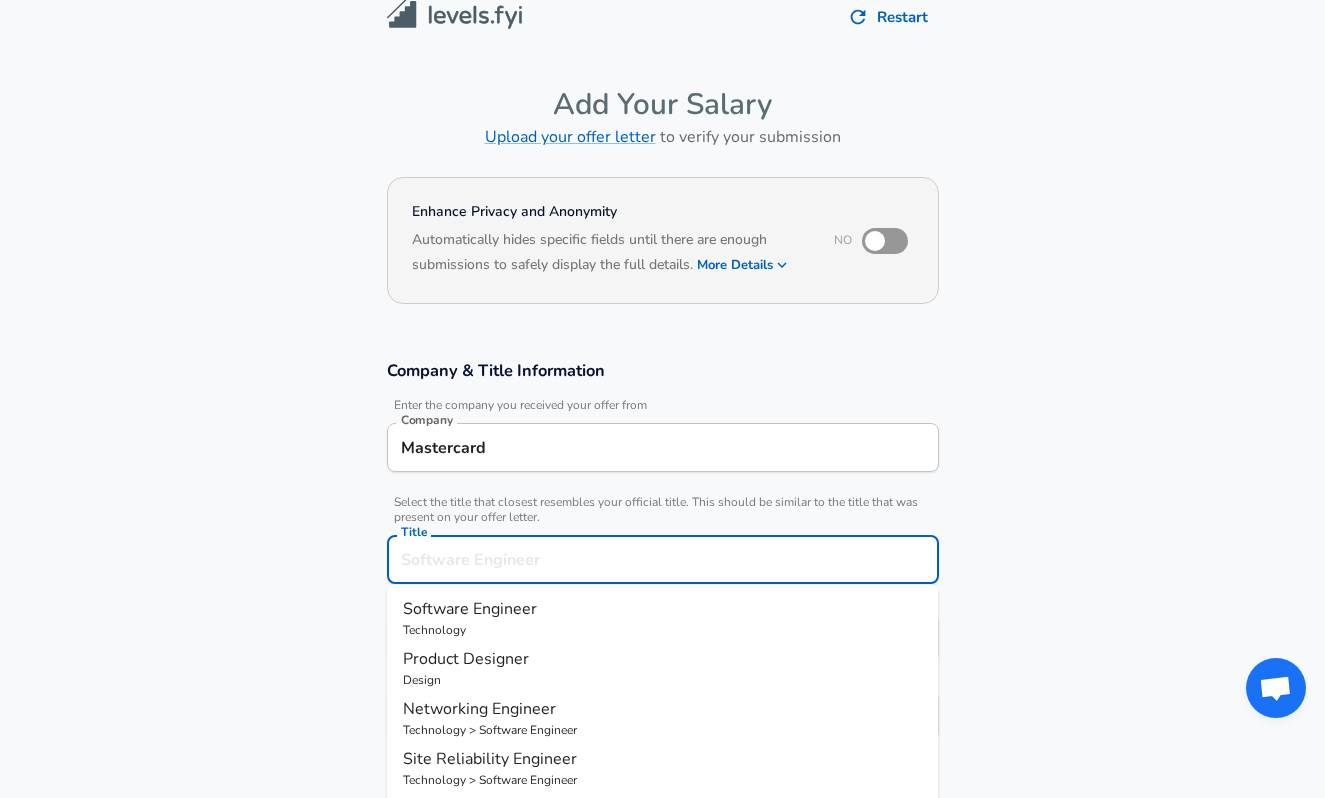 scroll, scrollTop: 60, scrollLeft: 0, axis: vertical 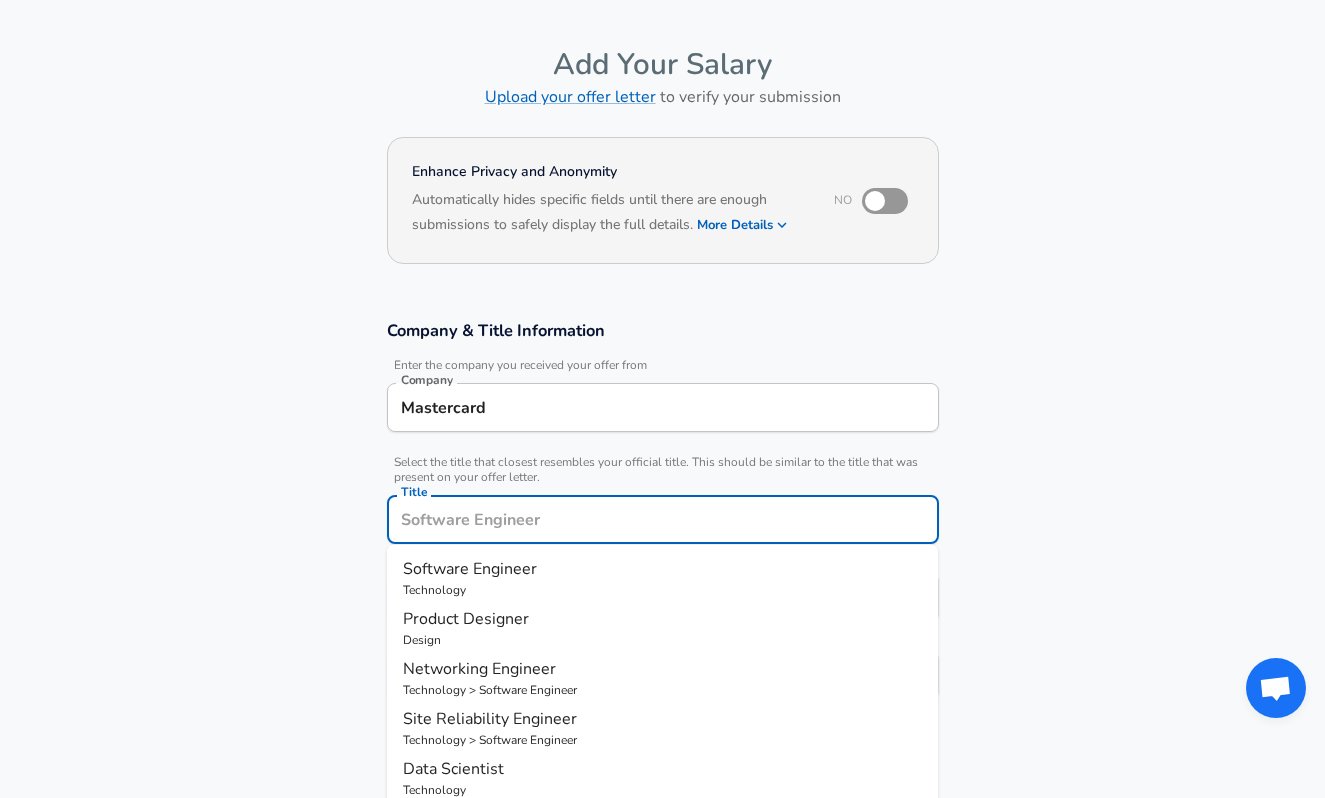 click on "Title" at bounding box center (663, 519) 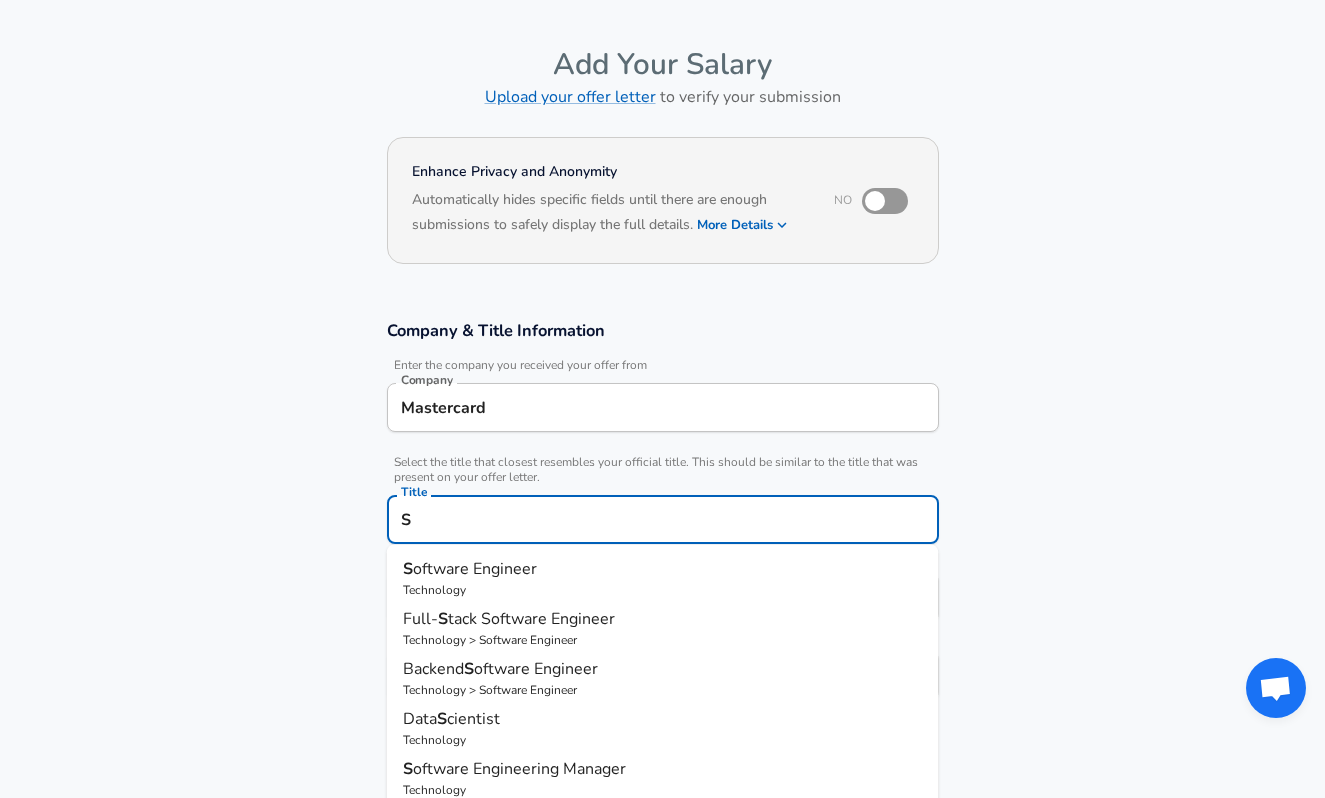 click on "oftware Engineer" at bounding box center [475, 569] 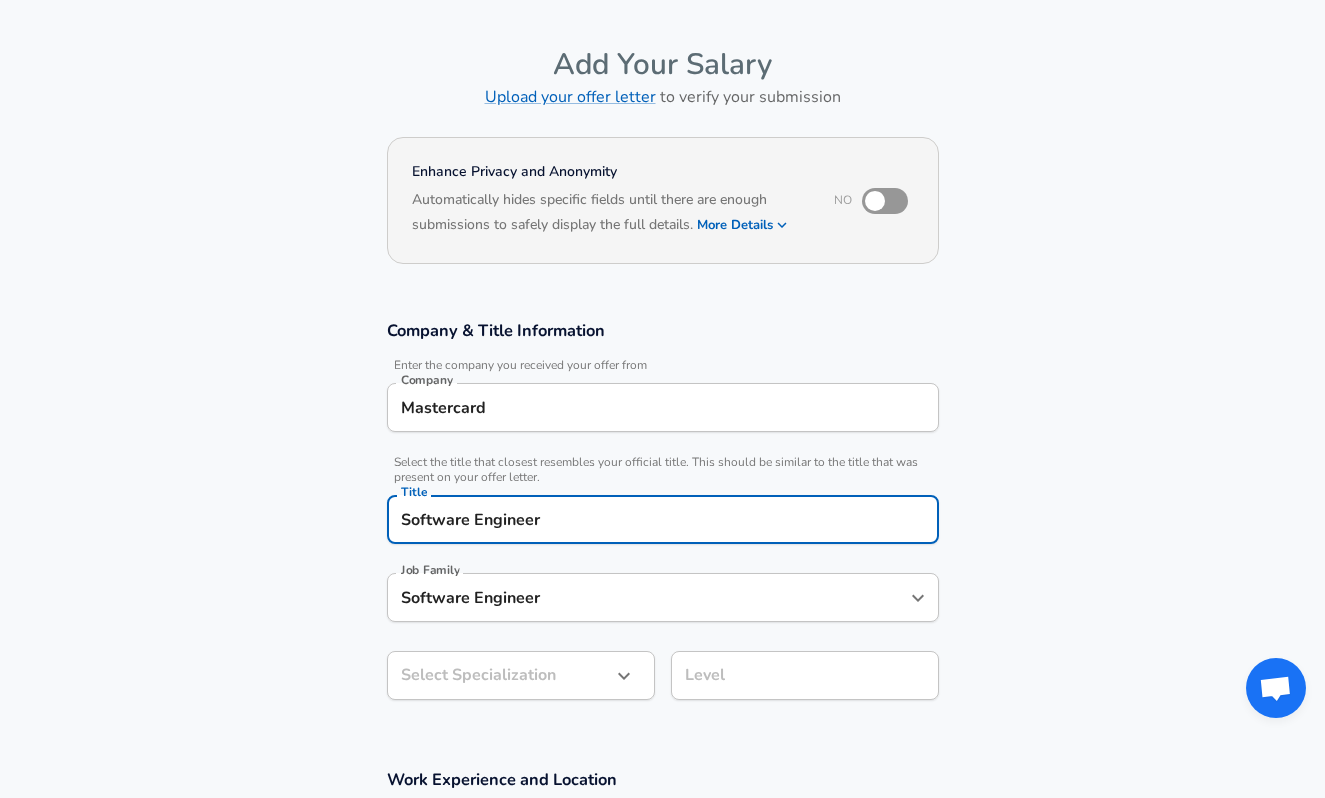 type on "Software Engineer" 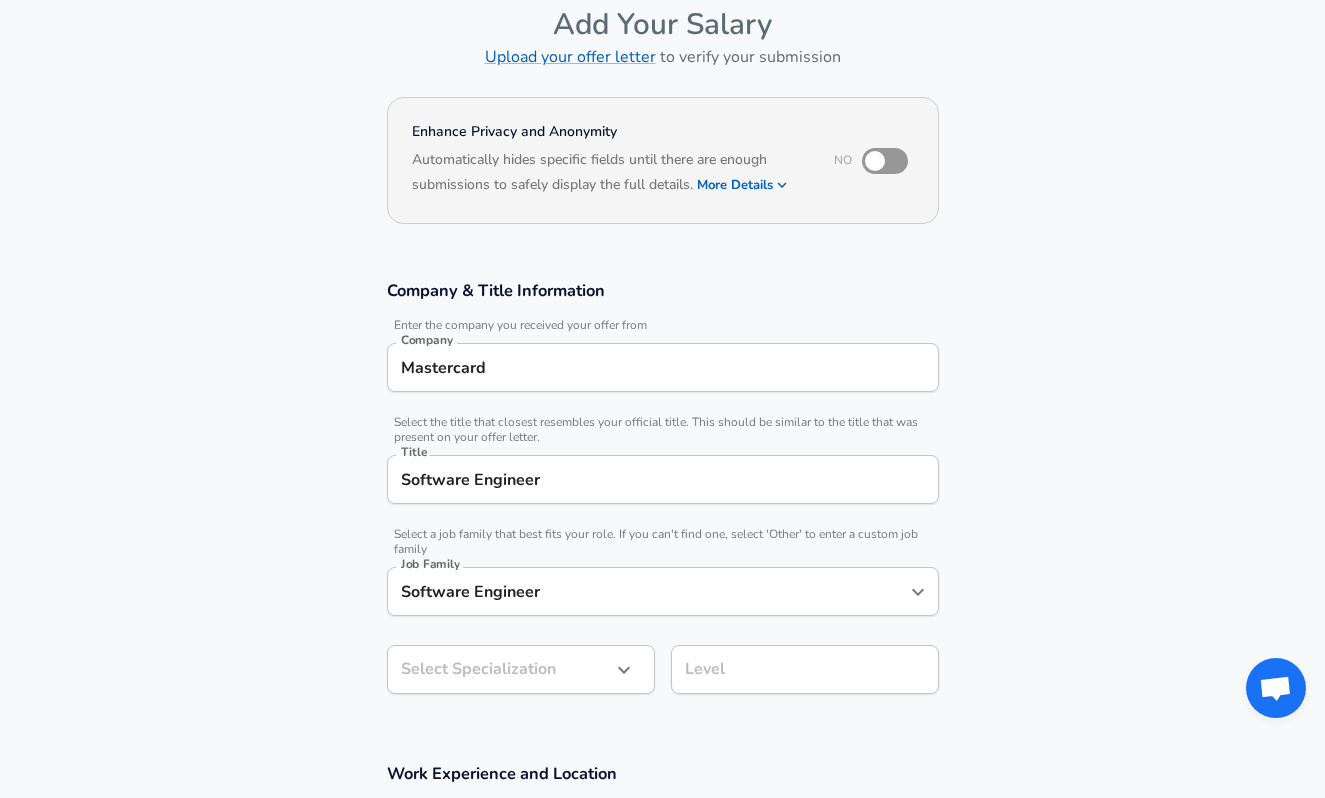 click on "Company [COMPANY] Company   Select the title that closest resembles your official title. This should be similar to the title that was present on your offer letter. Title [TITLE] Title   Select a job family that best fits your role. If you can't find one, select 'Other' to enter a custom job family Job Family [JOB FAMILY] Job Family Select Specialization ​ Select Specialization Level Level" at bounding box center [662, 497] 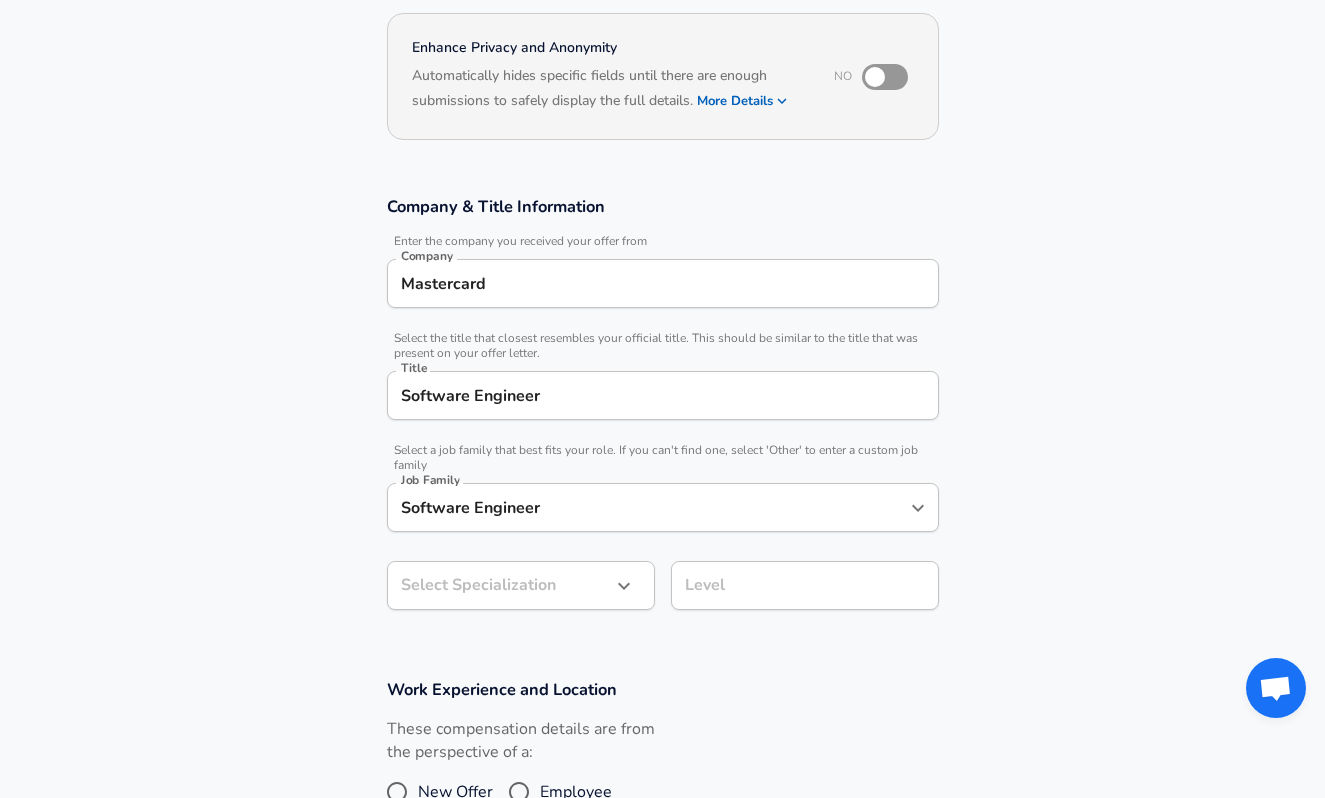 scroll, scrollTop: 229, scrollLeft: 0, axis: vertical 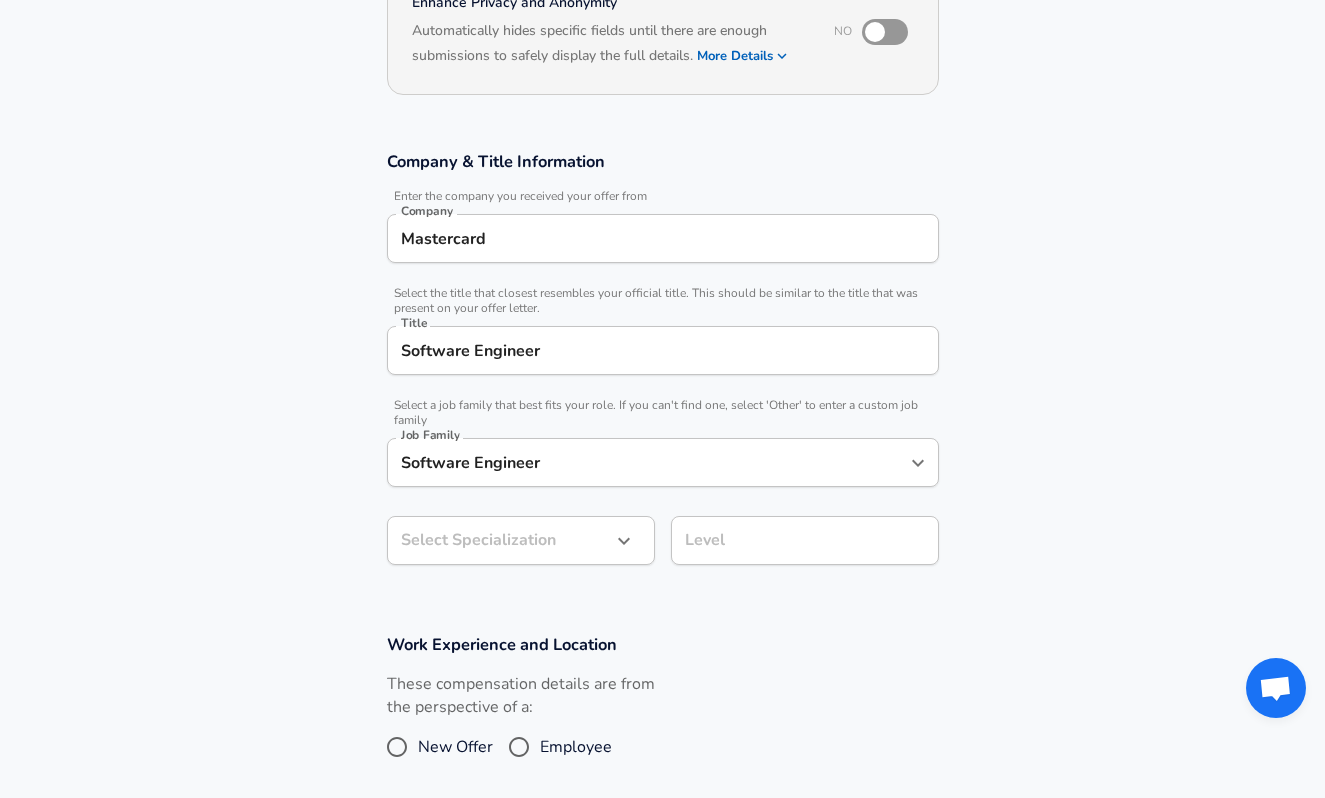 click on "Software Engineer" at bounding box center (648, 462) 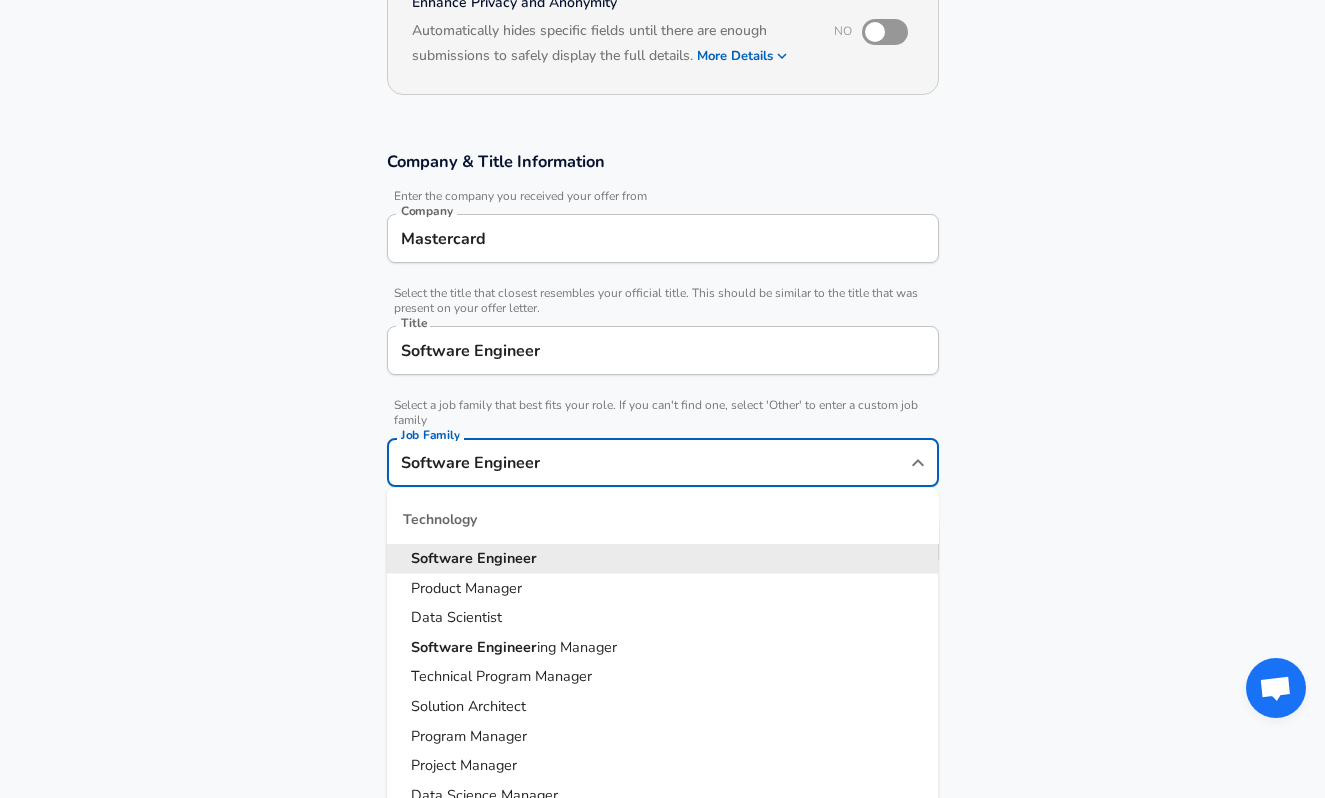 scroll, scrollTop: 0, scrollLeft: 0, axis: both 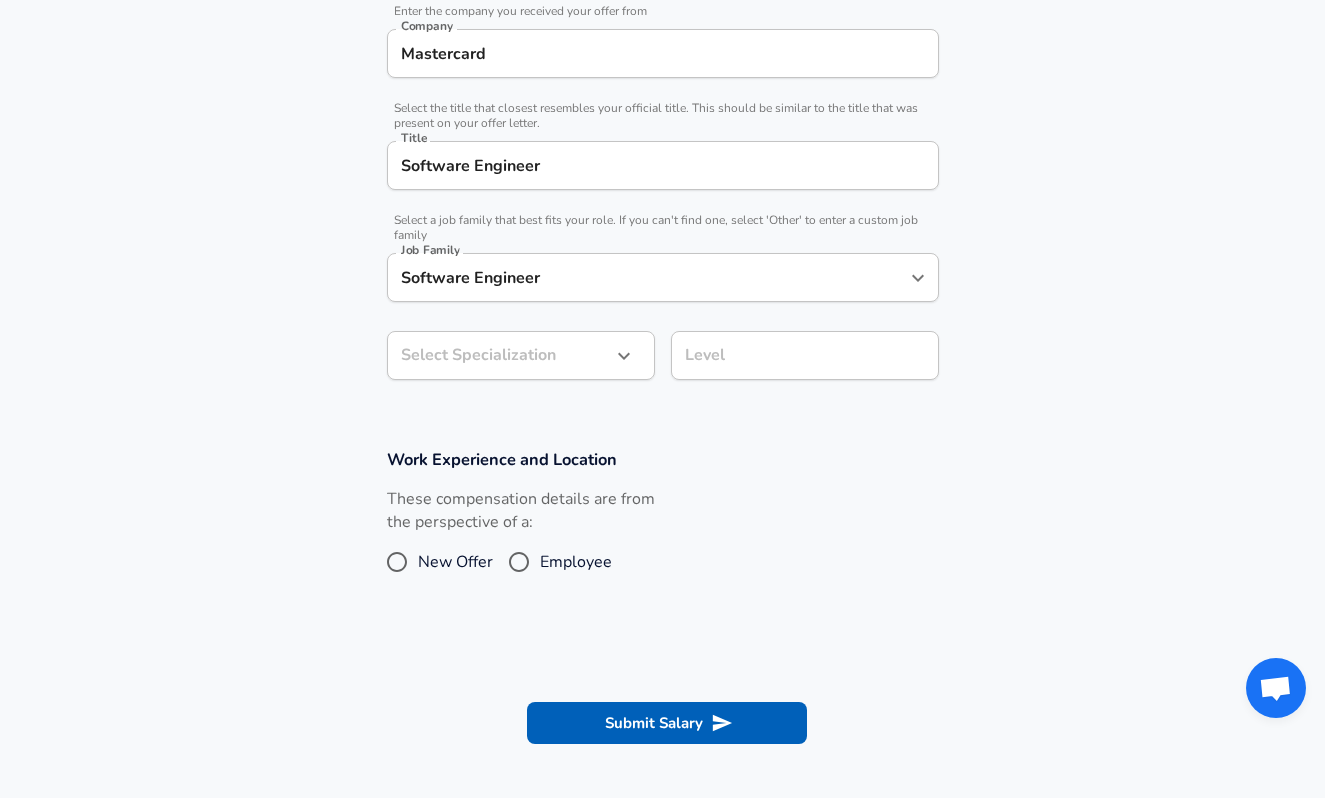 click on "Company [COMPANY] Company   Select the title that closest resembles your official title. This should be similar to the title that was present on your offer letter. Title [TITLE] Title   Select a job family that best fits your role. If you can't find one, select 'Other' to enter a custom job family Job Family [JOB FAMILY] Job Family Select Specialization ​ Select Specialization Level Level" at bounding box center (662, 183) 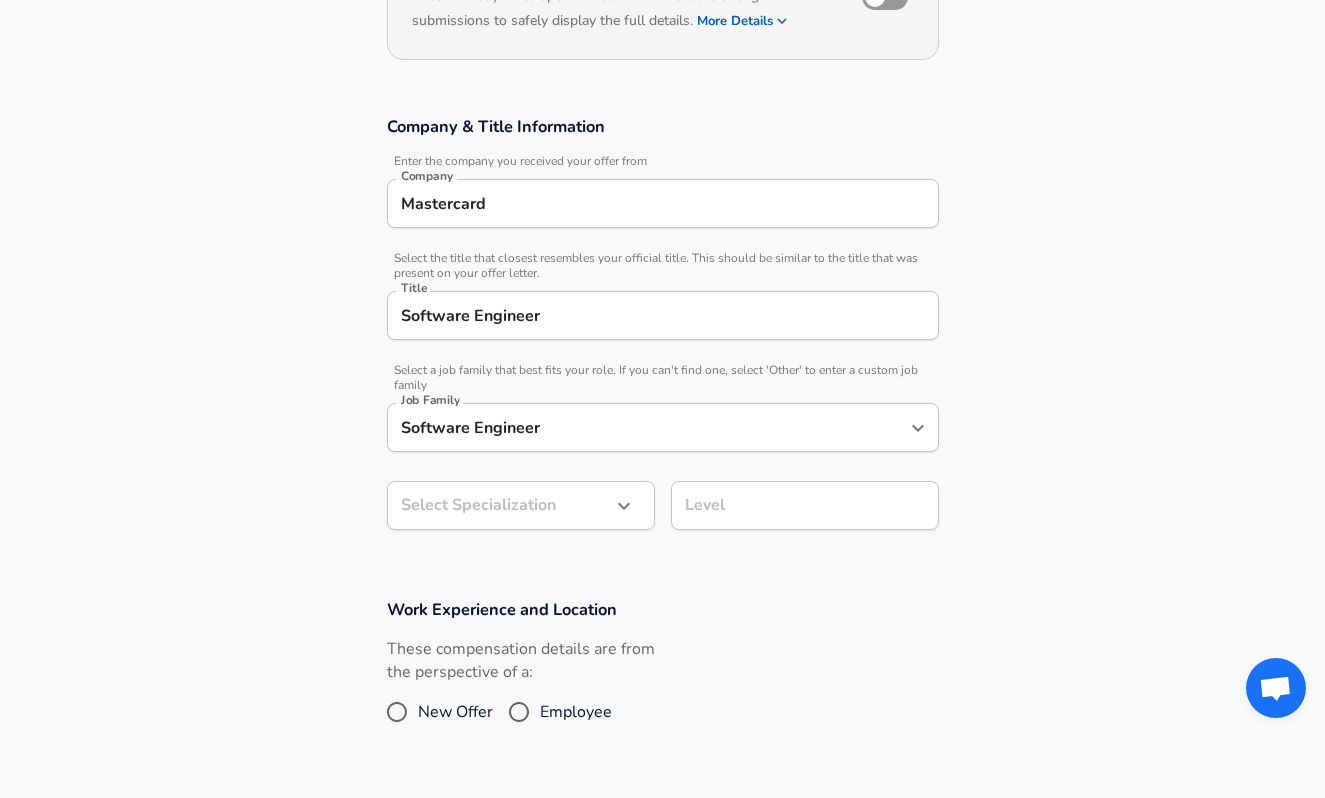 scroll, scrollTop: 217, scrollLeft: 0, axis: vertical 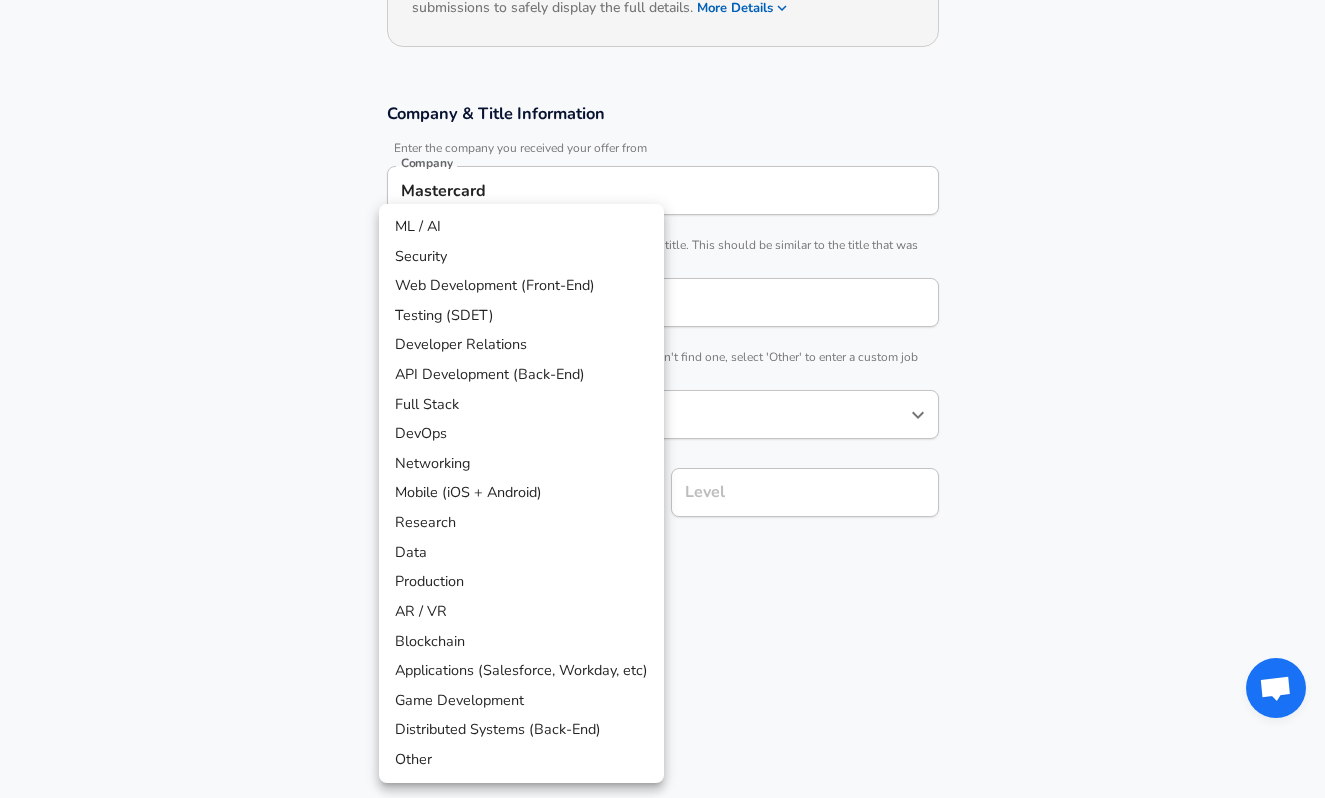 click on "Company [COMPANY] Company   Select the title that closest resembles your official title. This should be similar to the title that was present on your offer letter. Title [TITLE] Title   Select a job family that best fits your role. If you can't find one, select 'Other' to enter a custom job family Job Family [JOB FAMILY] Job Family   Select a Specialization that best fits your role. If you can't find one, select 'Other' to enter a custom specialization Select Specialization ​ Level Level" at bounding box center [662, 122] 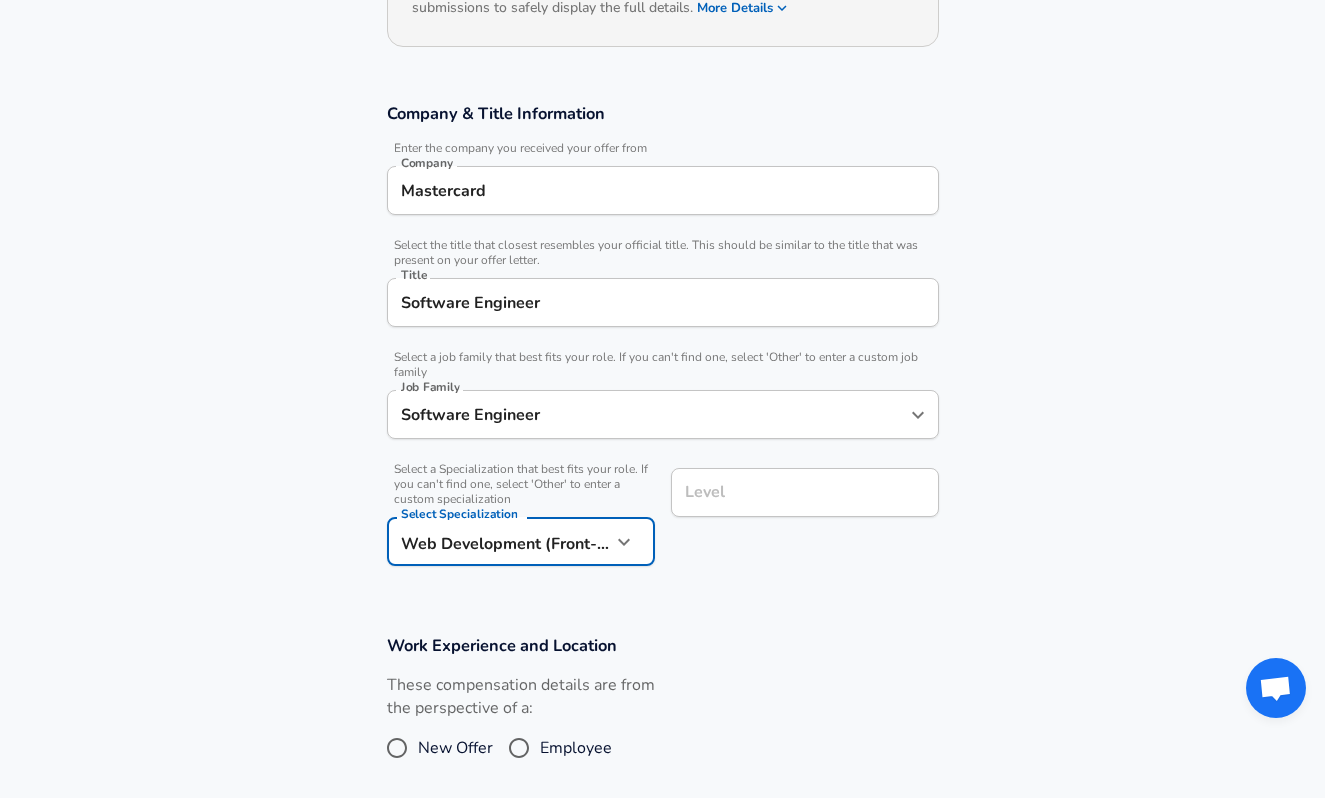 scroll, scrollTop: 317, scrollLeft: 0, axis: vertical 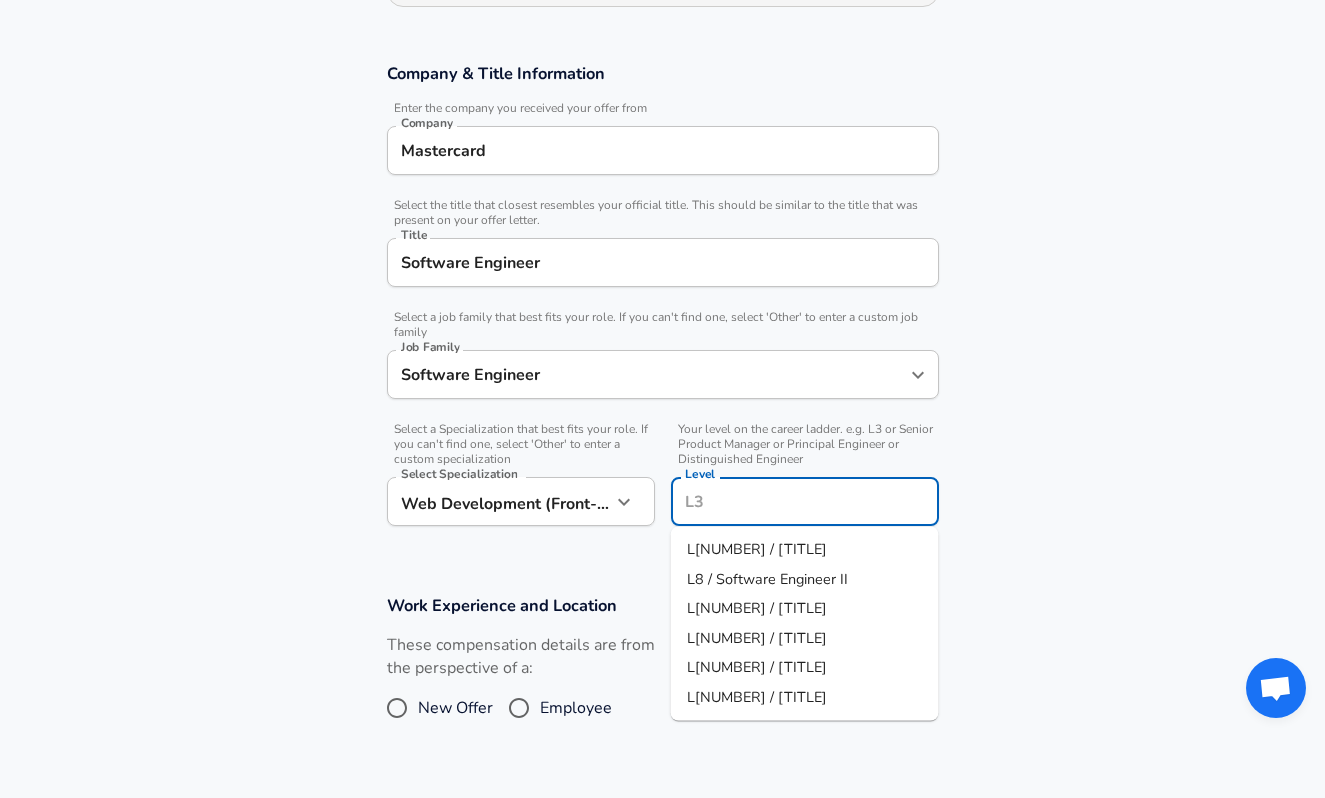 click on "Level" at bounding box center (805, 501) 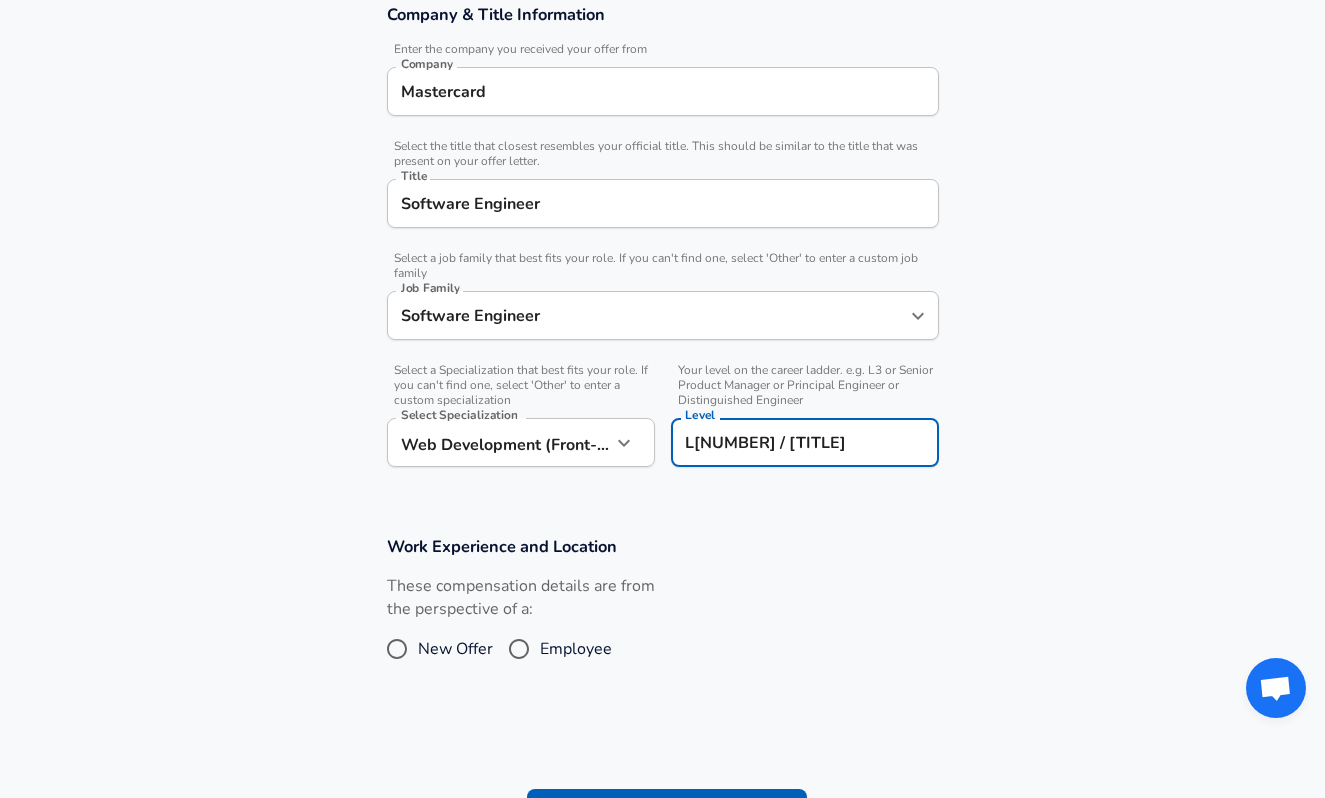 scroll, scrollTop: 421, scrollLeft: 0, axis: vertical 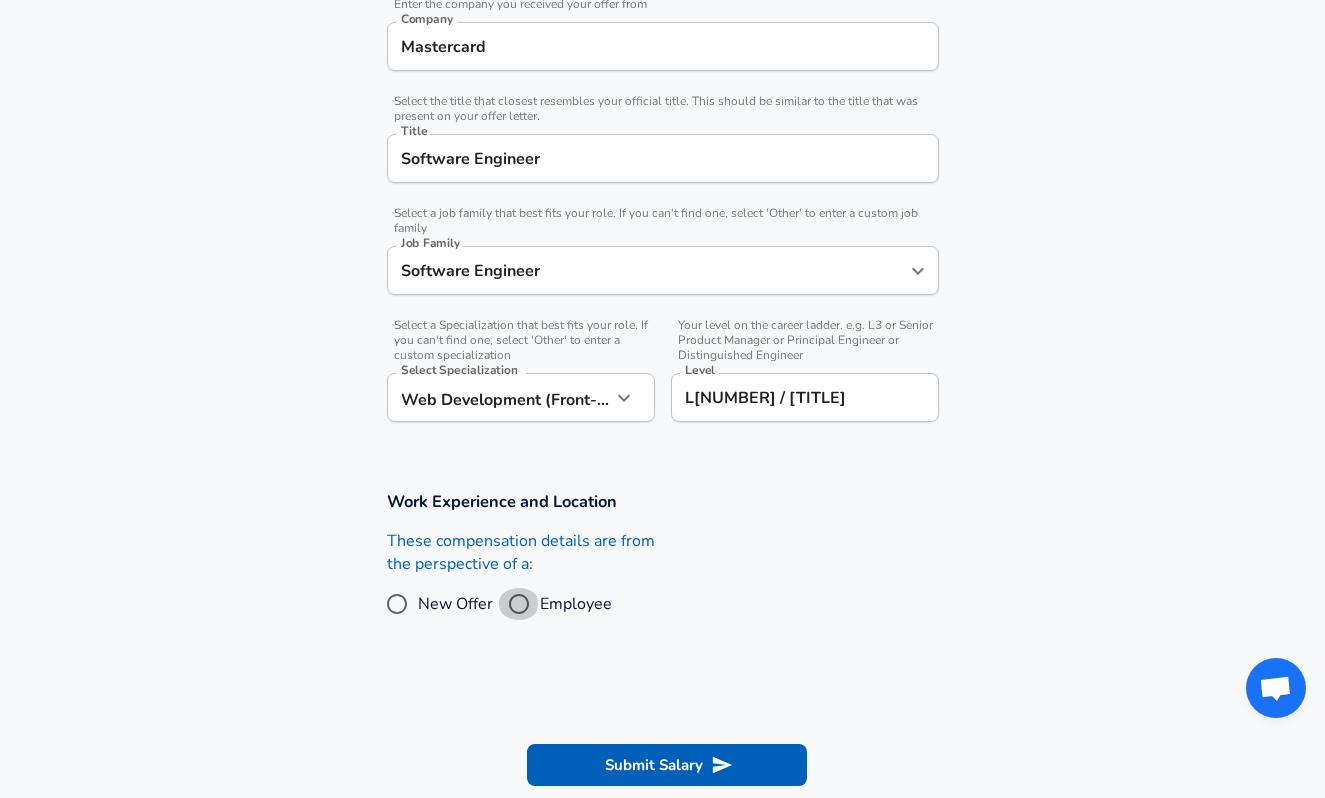 click on "Employee" at bounding box center (519, 604) 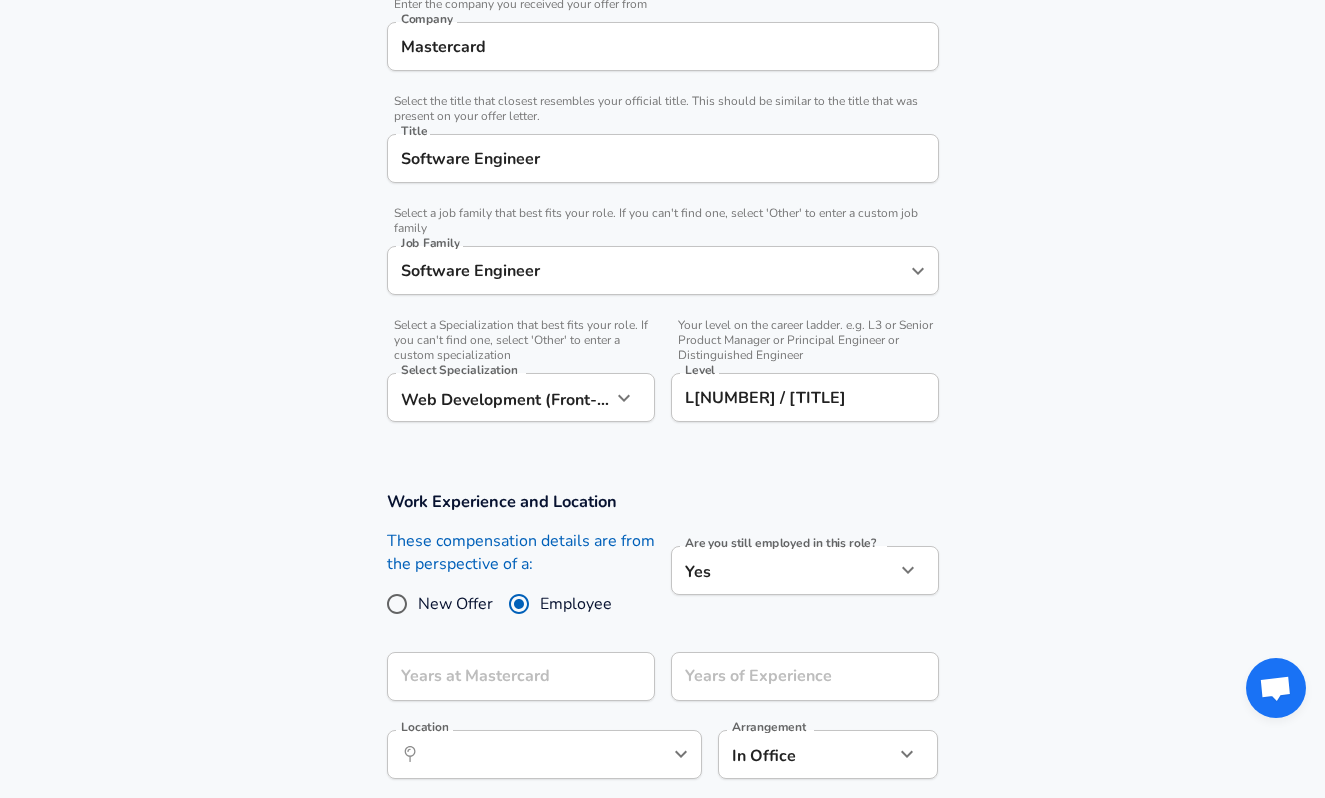 click on "Company [COMPANY] Company   Select the title that closest resembles your official title. This should be similar to the title that was present on your offer letter. Title [TITLE] Title   Select a job family that best fits your role. If you can't find one, select 'Other' to enter a custom job family Job Family [JOB FAMILY] Job Family   Select a Specialization that best fits your role. If you can't find one, select 'Other' to enter a custom specialization Select Specialization   Level Level Yes" at bounding box center (662, -22) 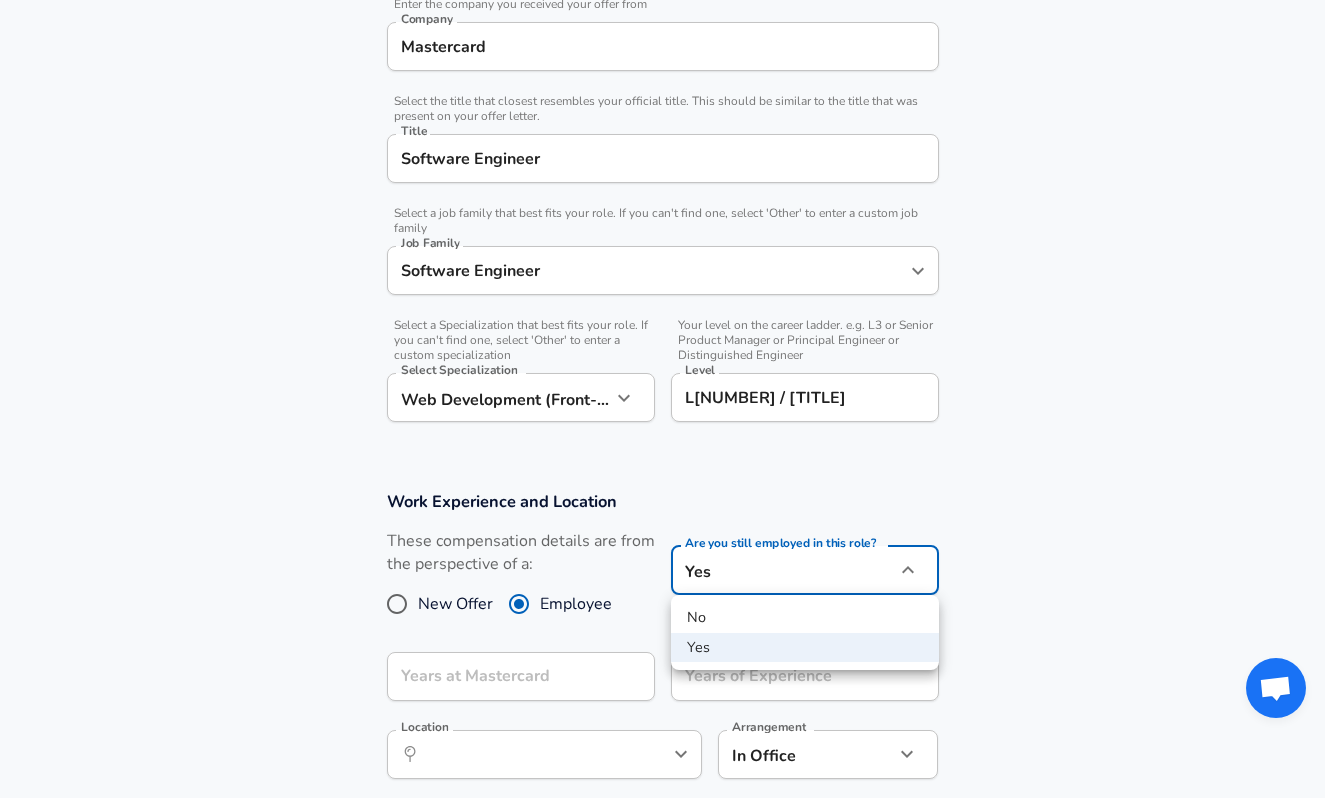 click at bounding box center (662, 399) 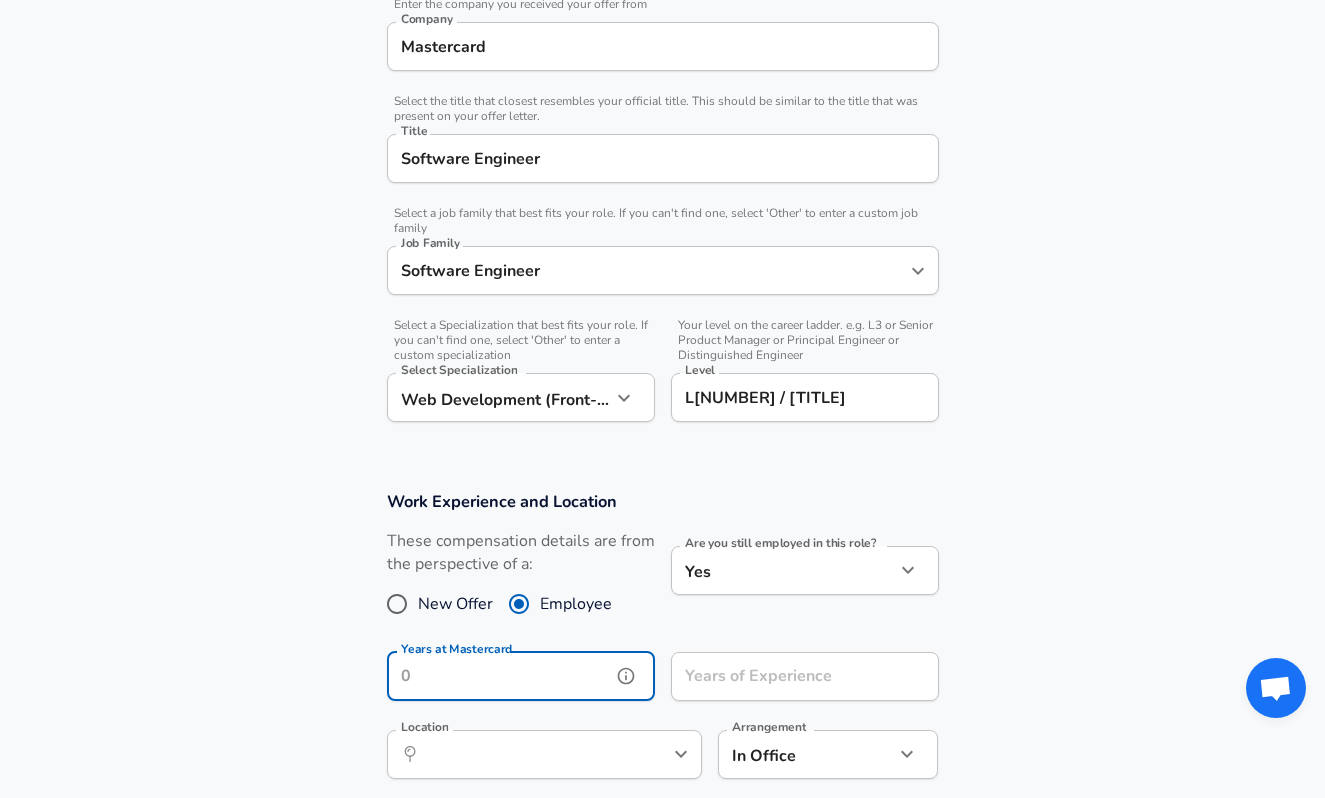 click on "Years at Mastercard" at bounding box center [499, 676] 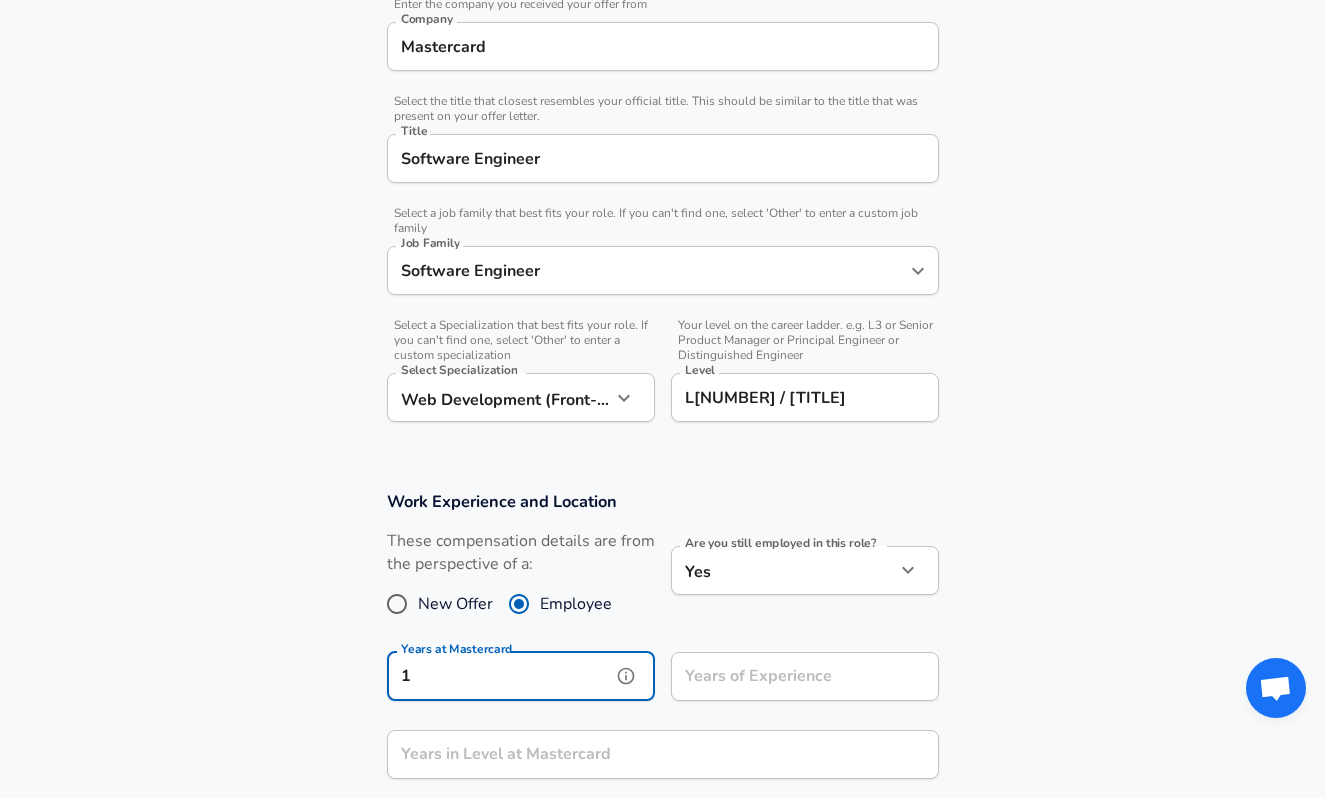 type on "1" 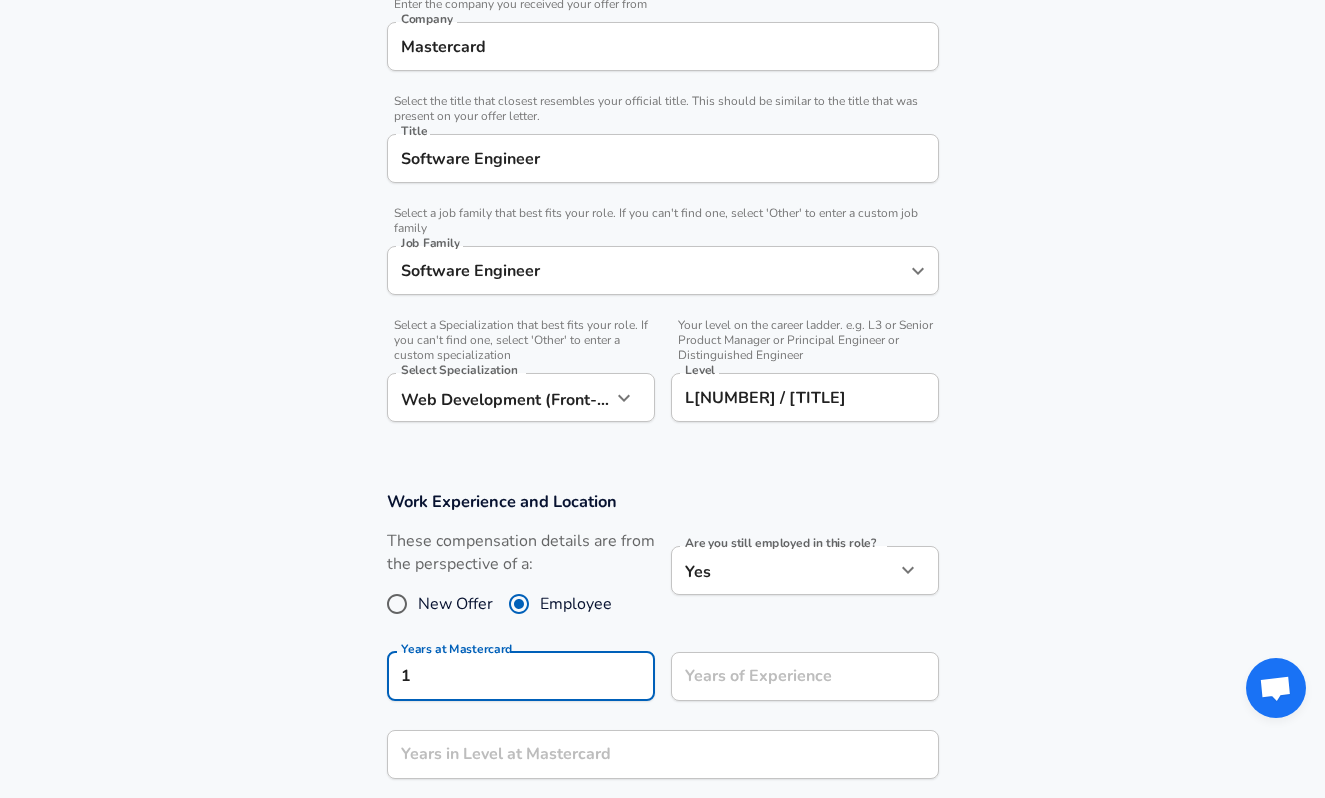 click on "Years of Experience Years of Experience" at bounding box center [797, 675] 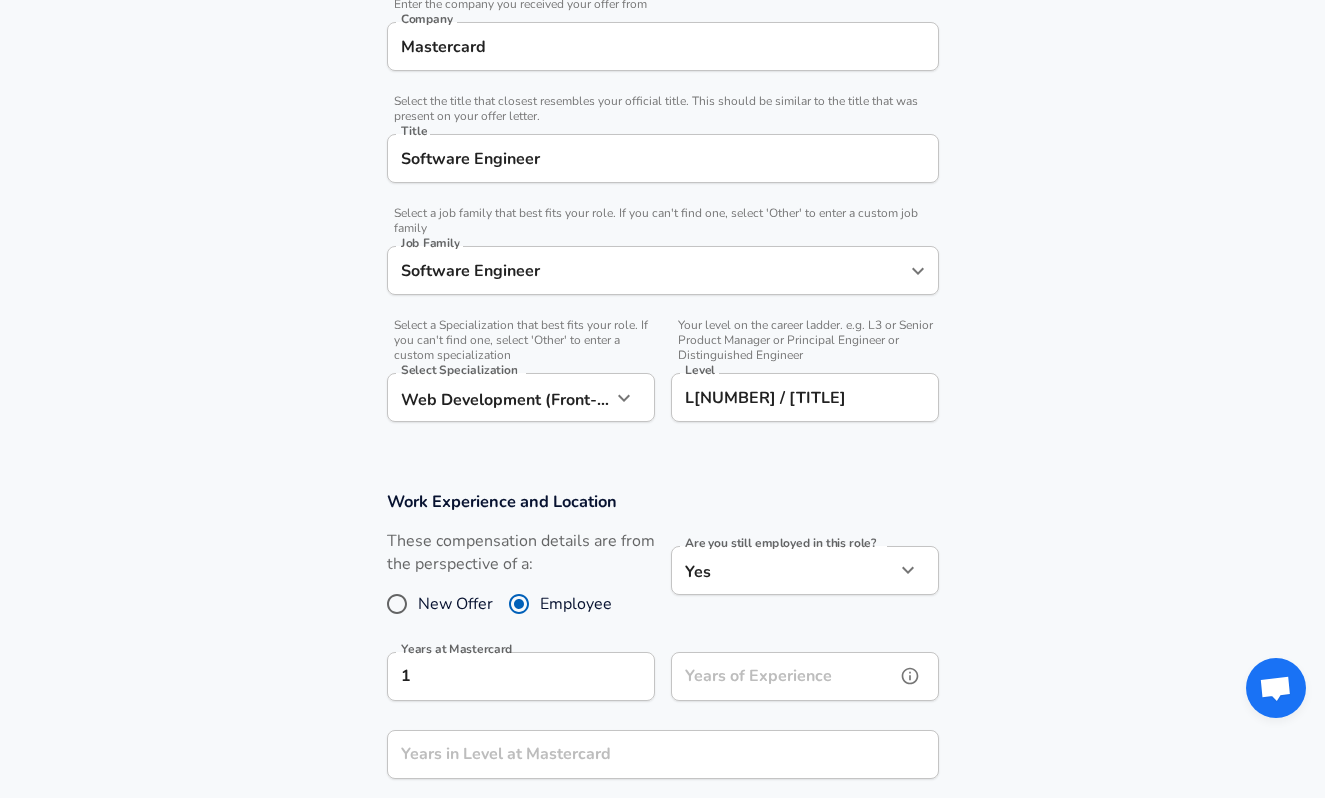 click on "Years of Experience" at bounding box center [783, 676] 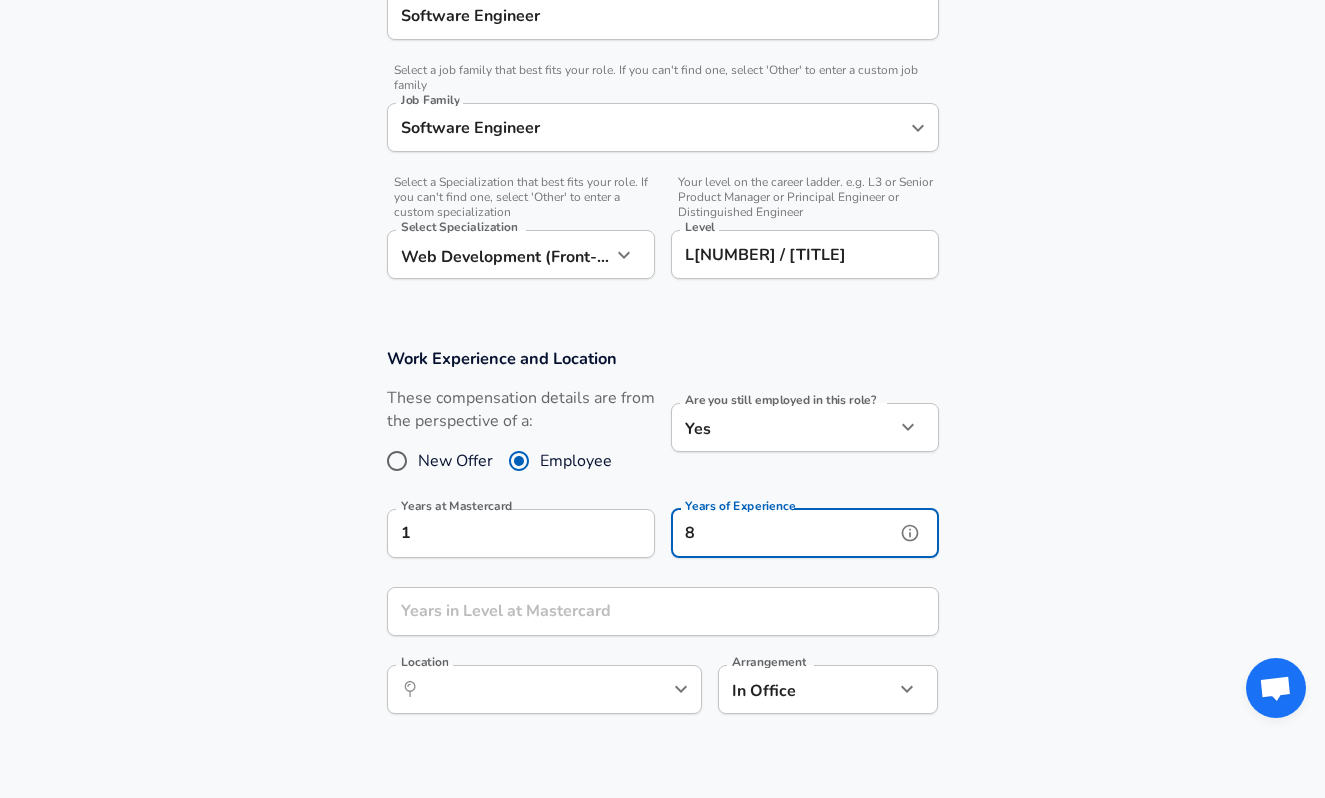 scroll, scrollTop: 611, scrollLeft: 0, axis: vertical 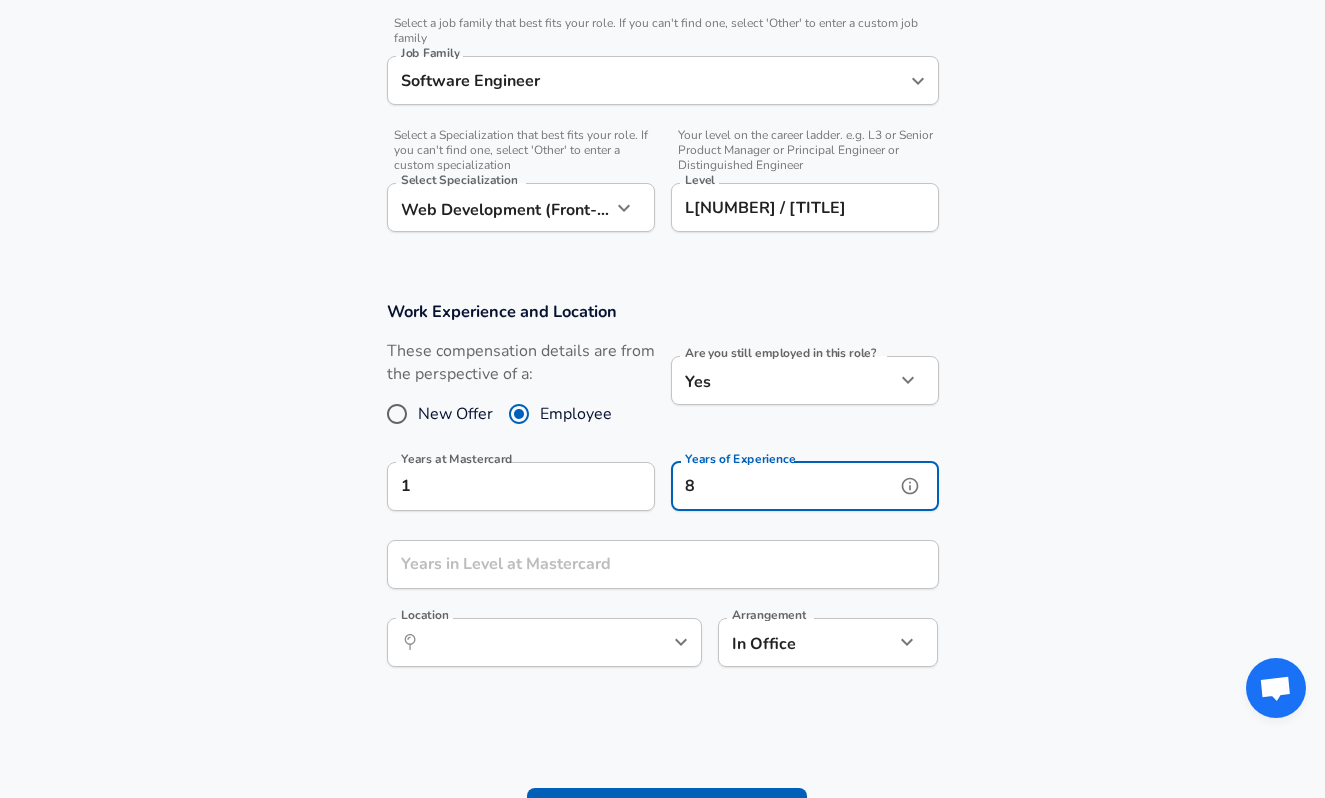 type on "8" 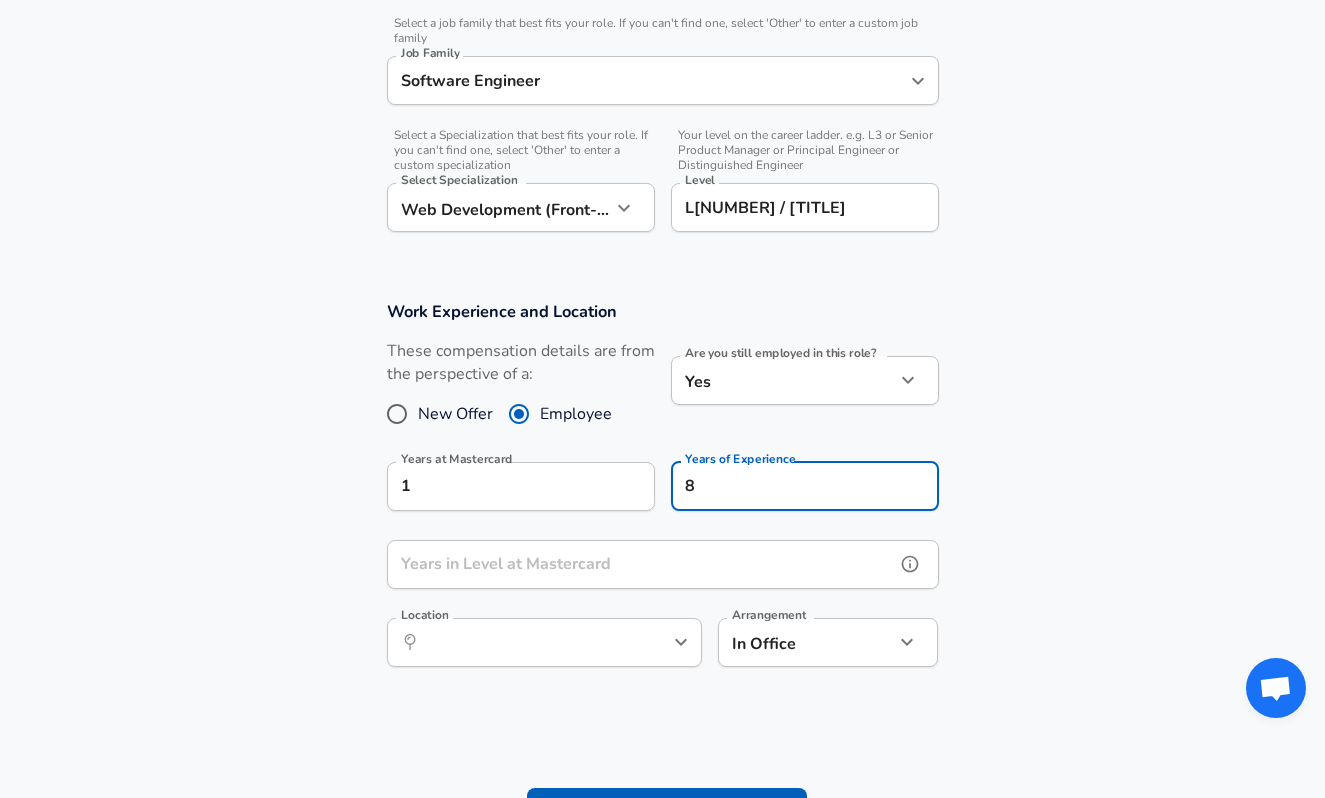 click on "Years in Level at Mastercard" at bounding box center [641, 564] 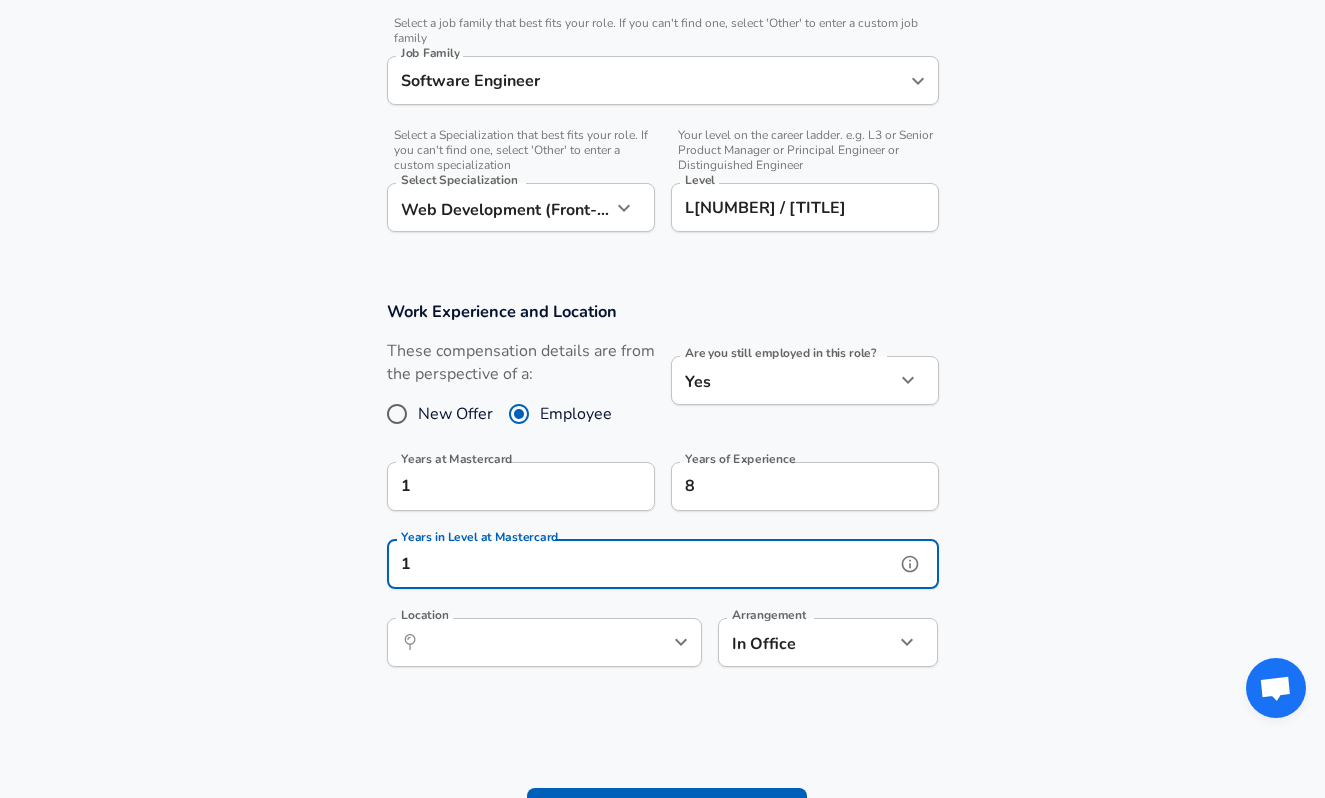 type on "1" 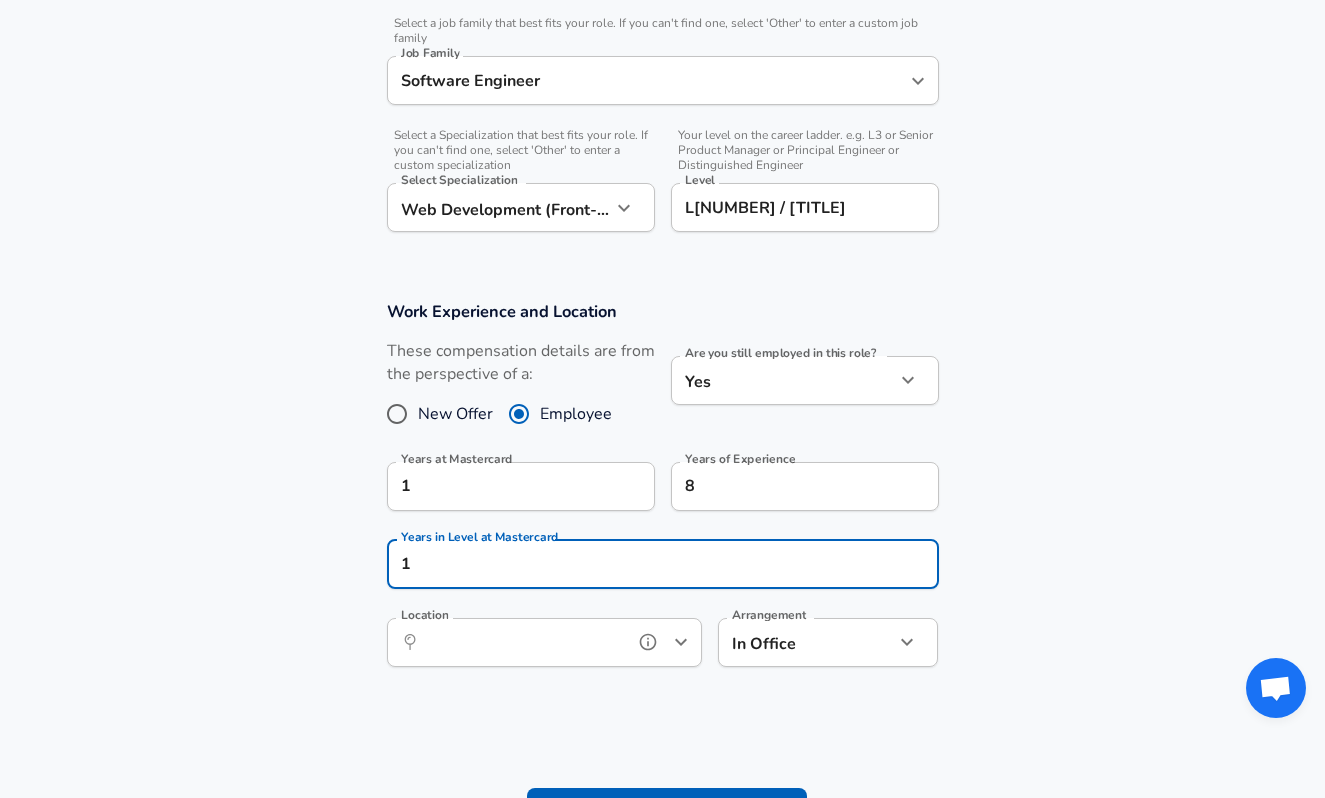 click on "Location" at bounding box center (522, 642) 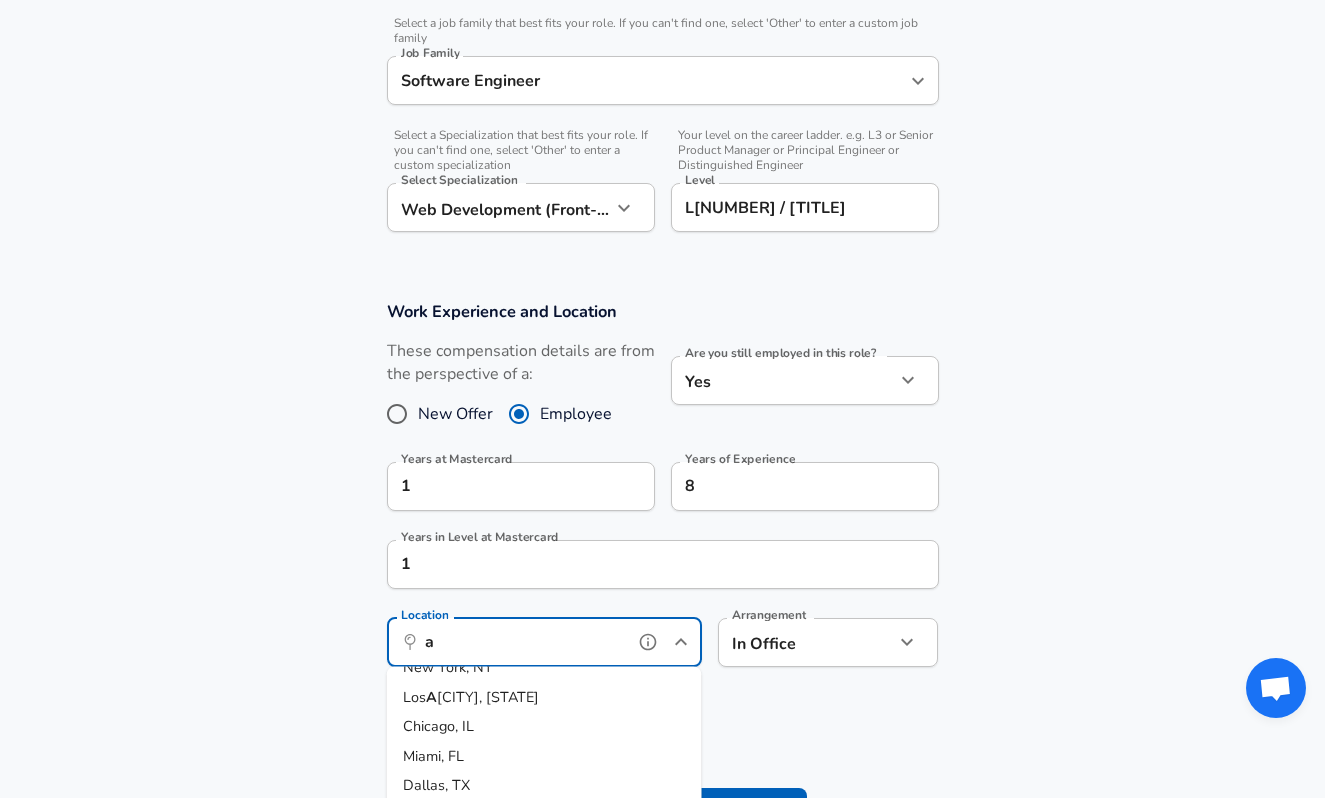 scroll, scrollTop: 0, scrollLeft: 0, axis: both 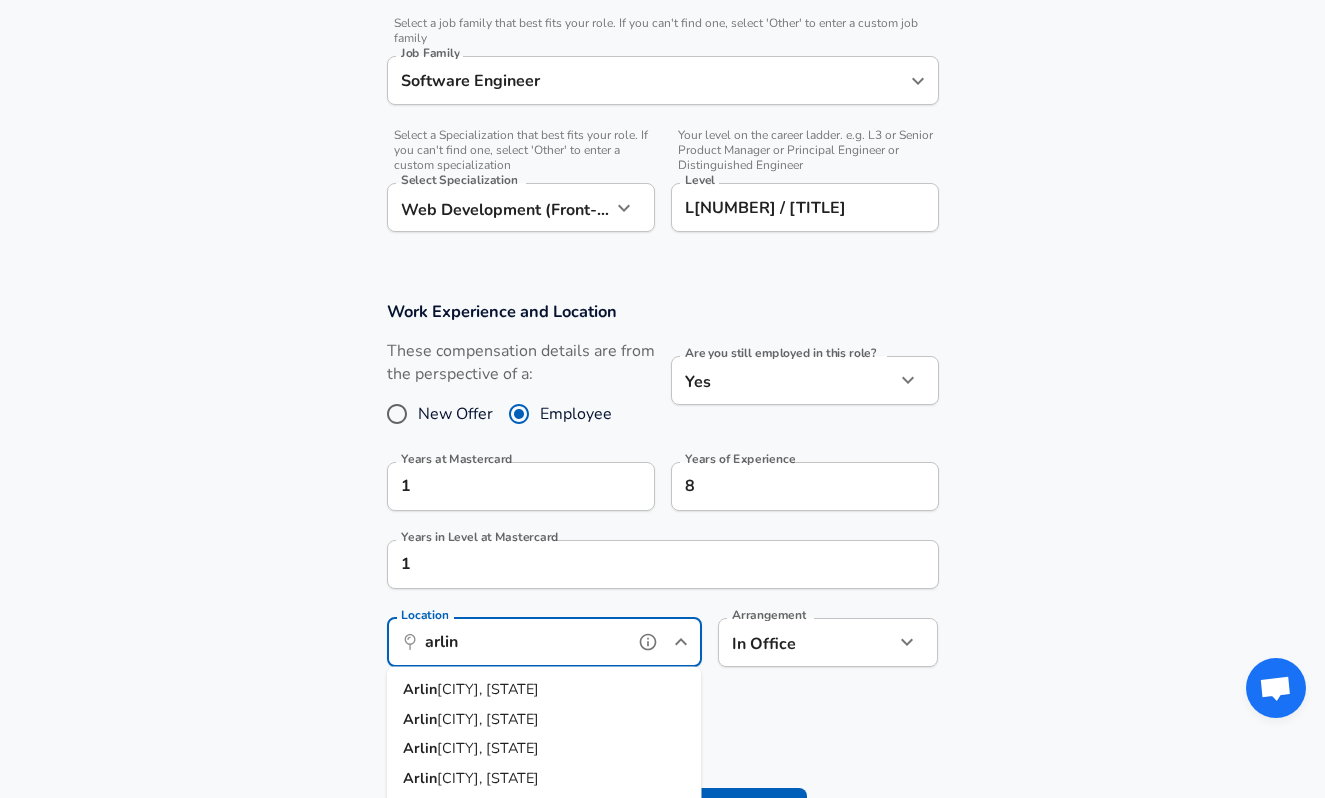 click on "[CITY], [STATE]" at bounding box center (544, 719) 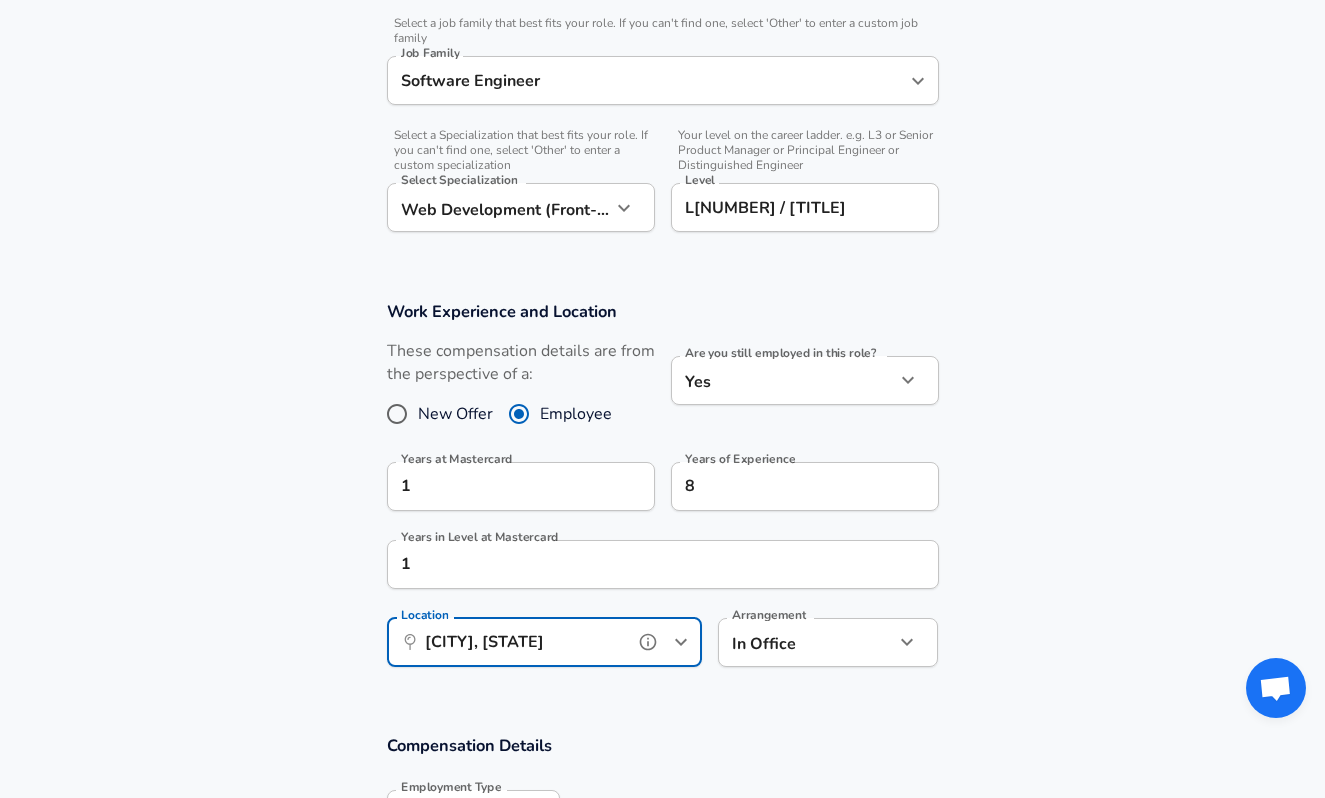 type on "[CITY], [STATE]" 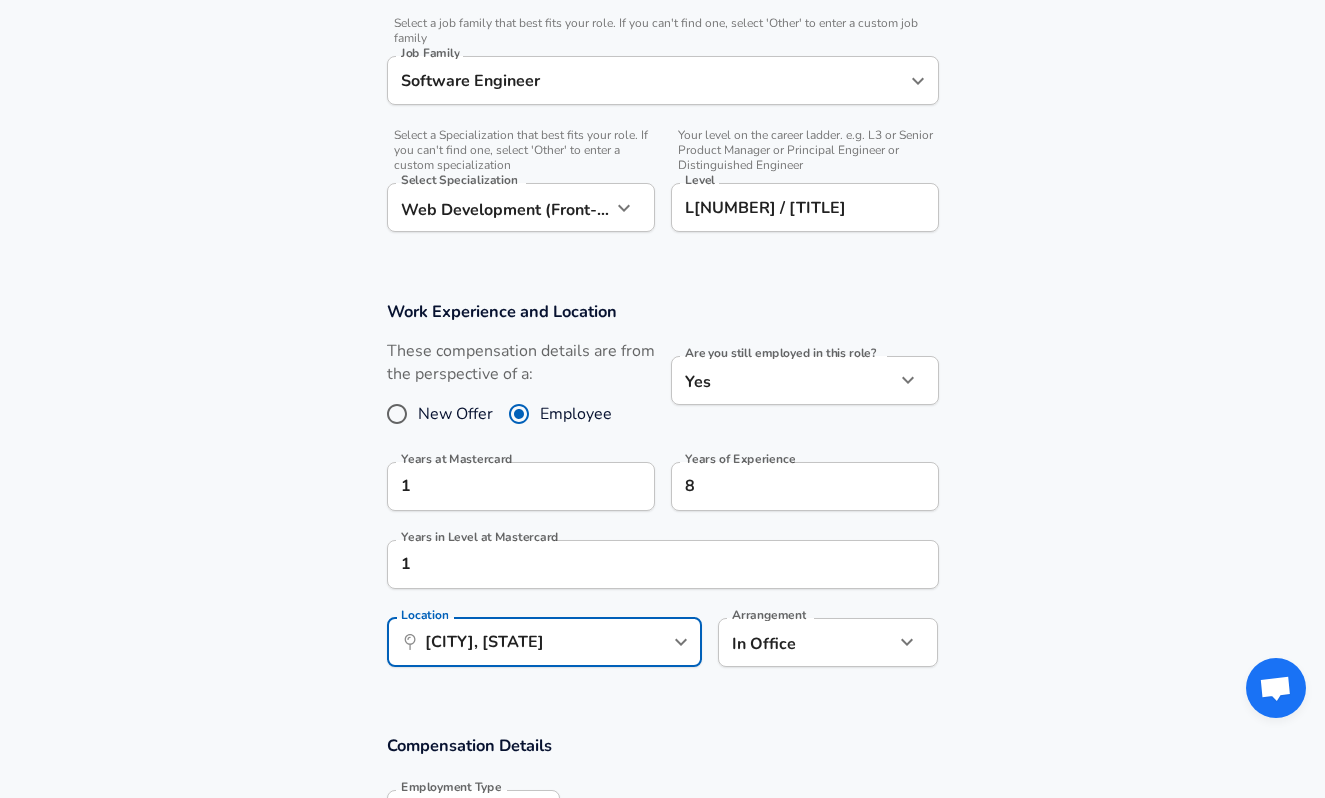 click on "Company [COMPANY] Company   Select the title that closest resembles your official title. This should be similar to the title that was present on your offer letter. Title [TITLE] Title   Select a job family that best fits your role. If you can't find one, select 'Other' to enter a custom job family Job Family [JOB FAMILY] Job Family   Select a Specialization that best fits your role. If you can't find one, select 'Other' to enter a custom specialization Select Specialization   Level Level Yes" at bounding box center (662, -212) 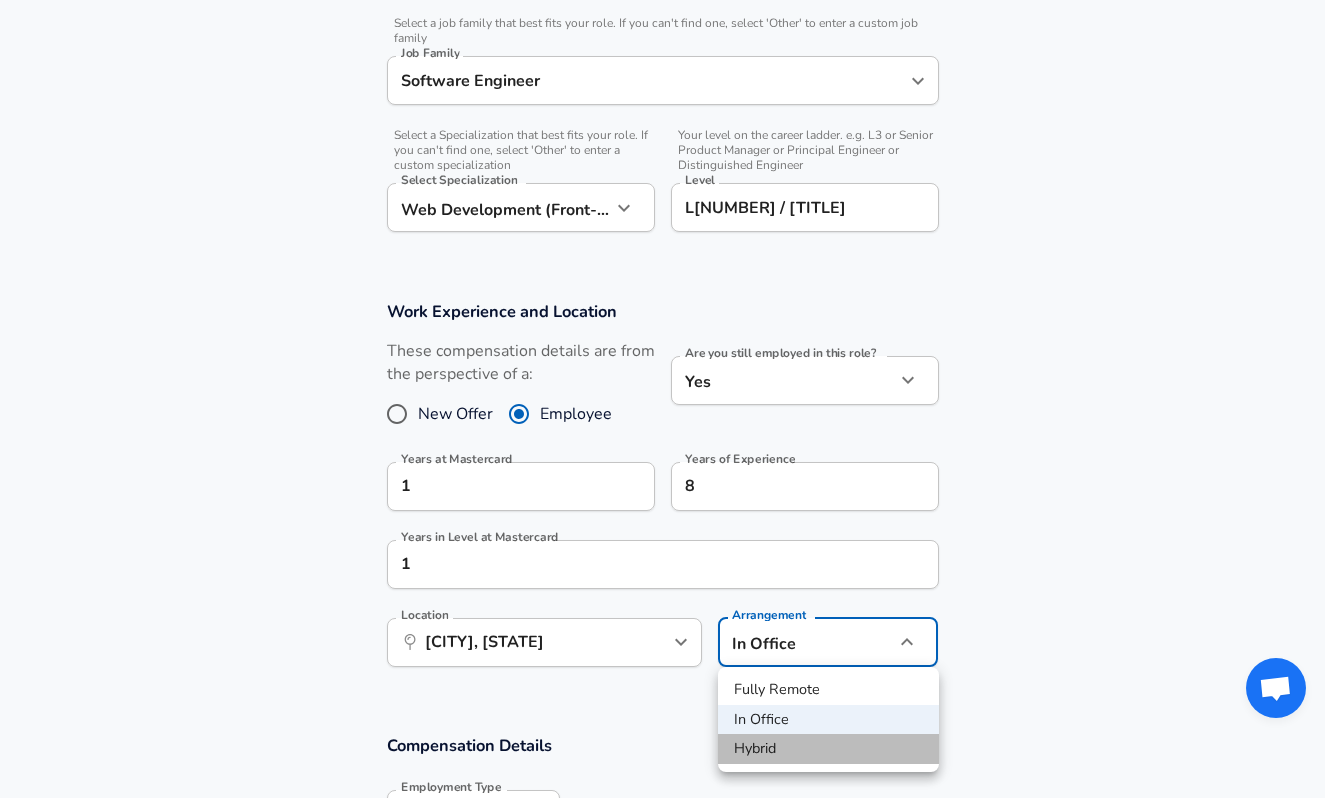click on "Hybrid" at bounding box center (828, 749) 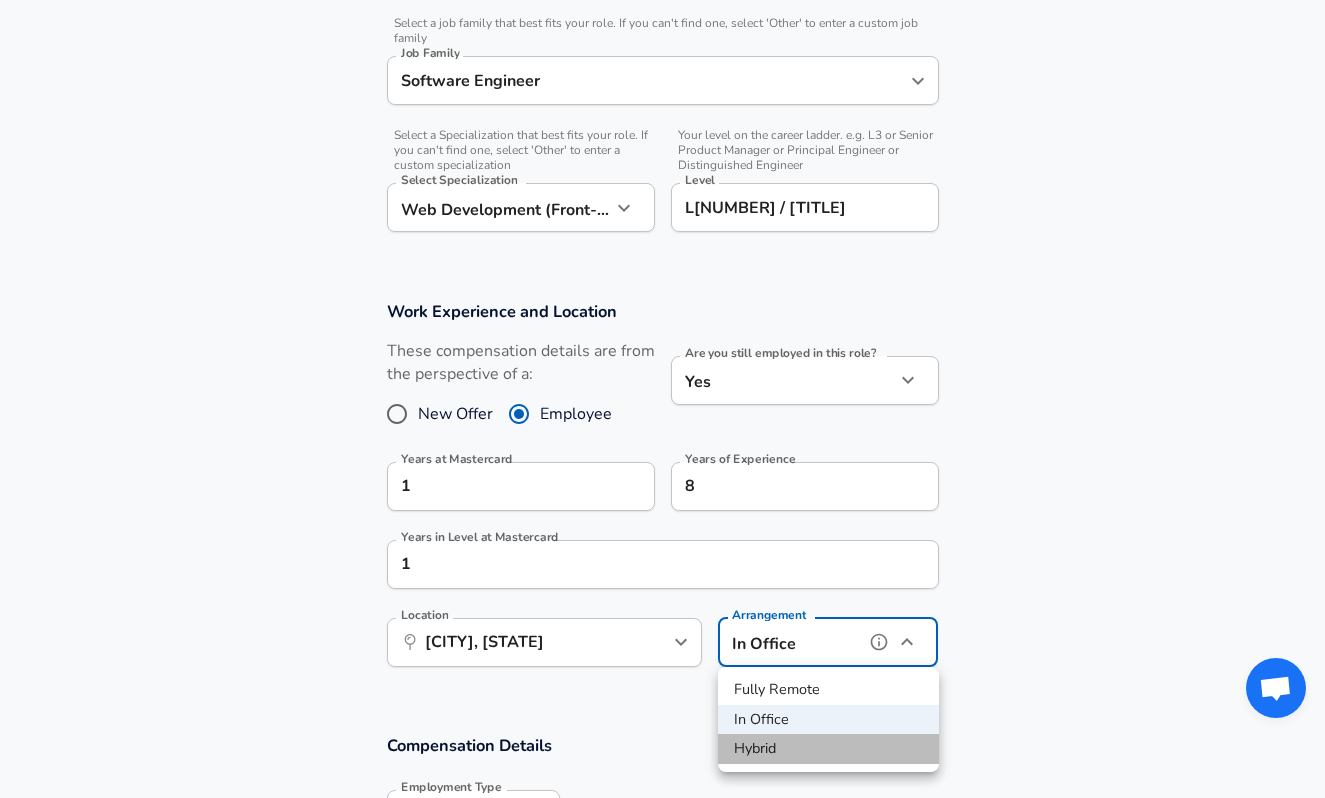 type on "hybrid" 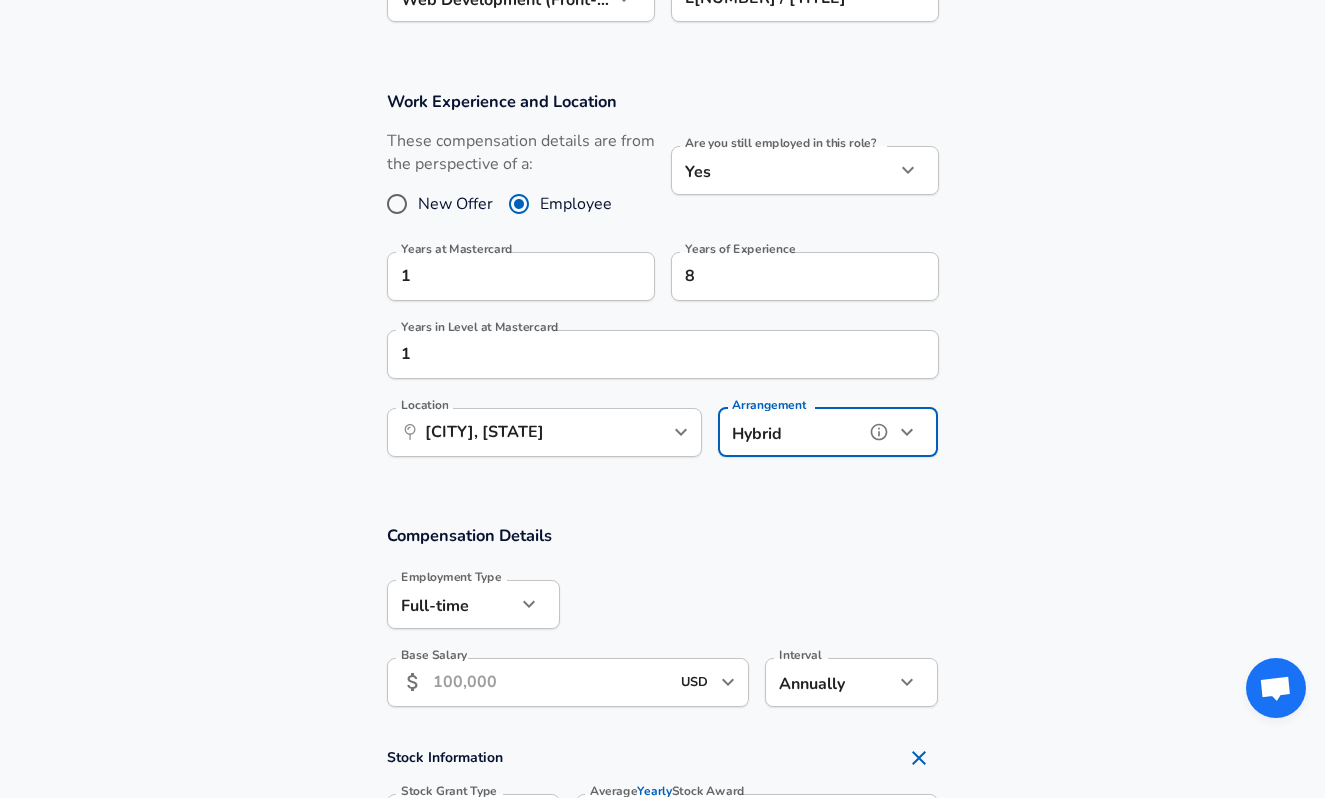 scroll, scrollTop: 831, scrollLeft: 0, axis: vertical 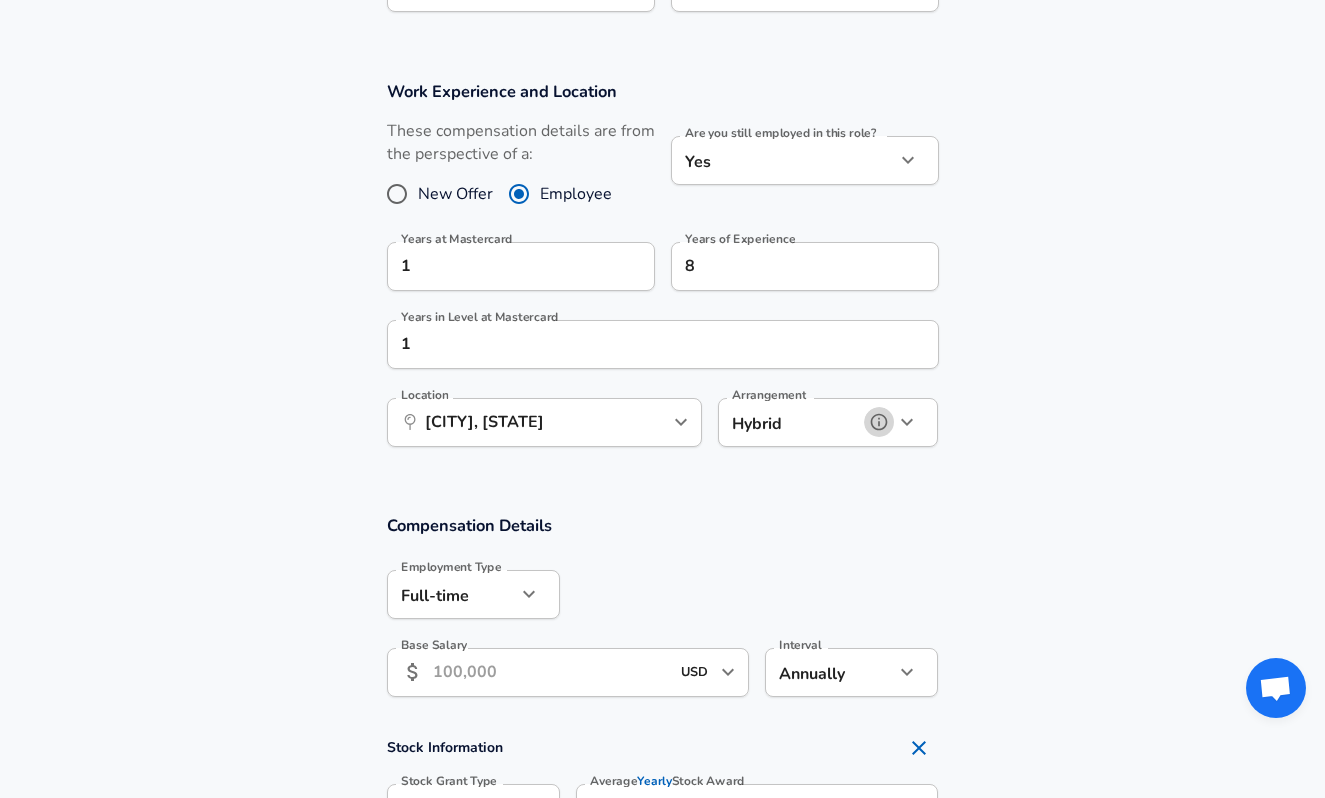 click 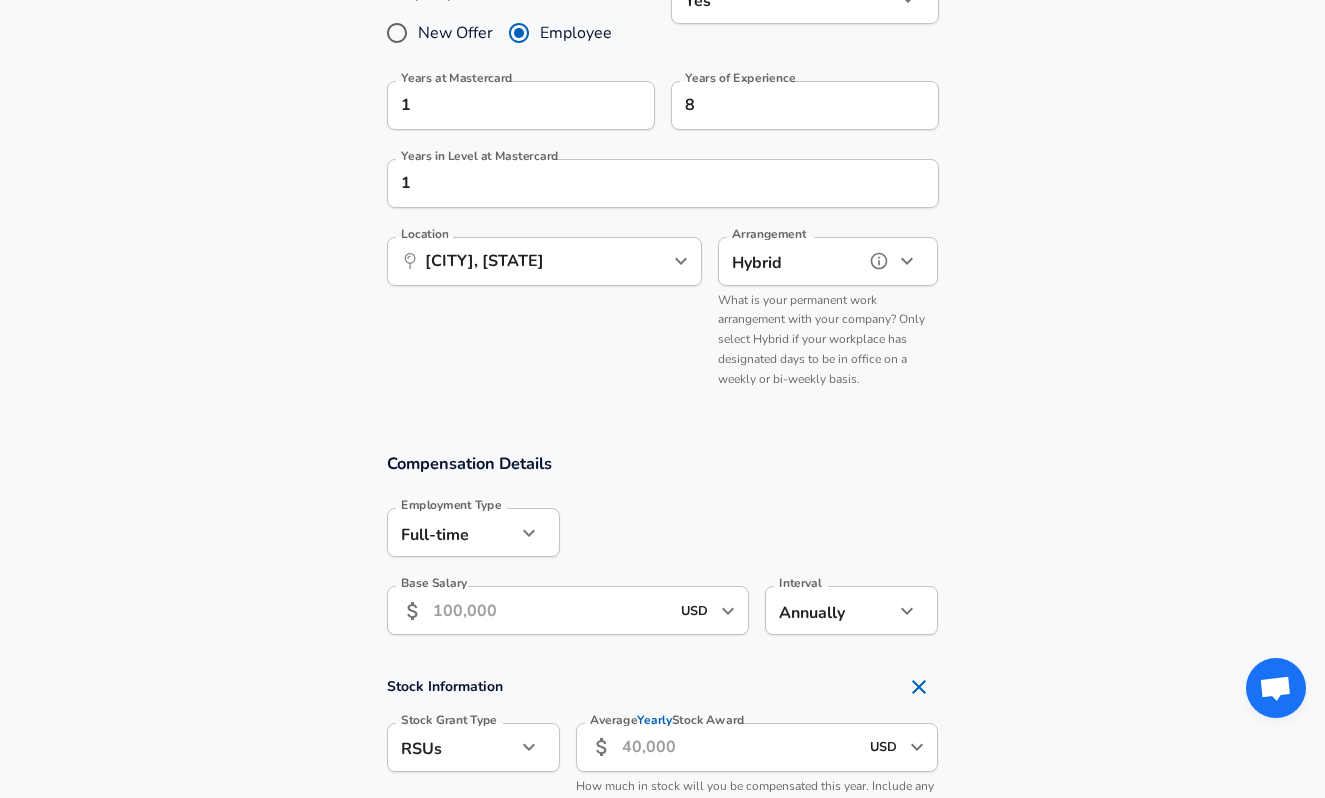 scroll, scrollTop: 1005, scrollLeft: 0, axis: vertical 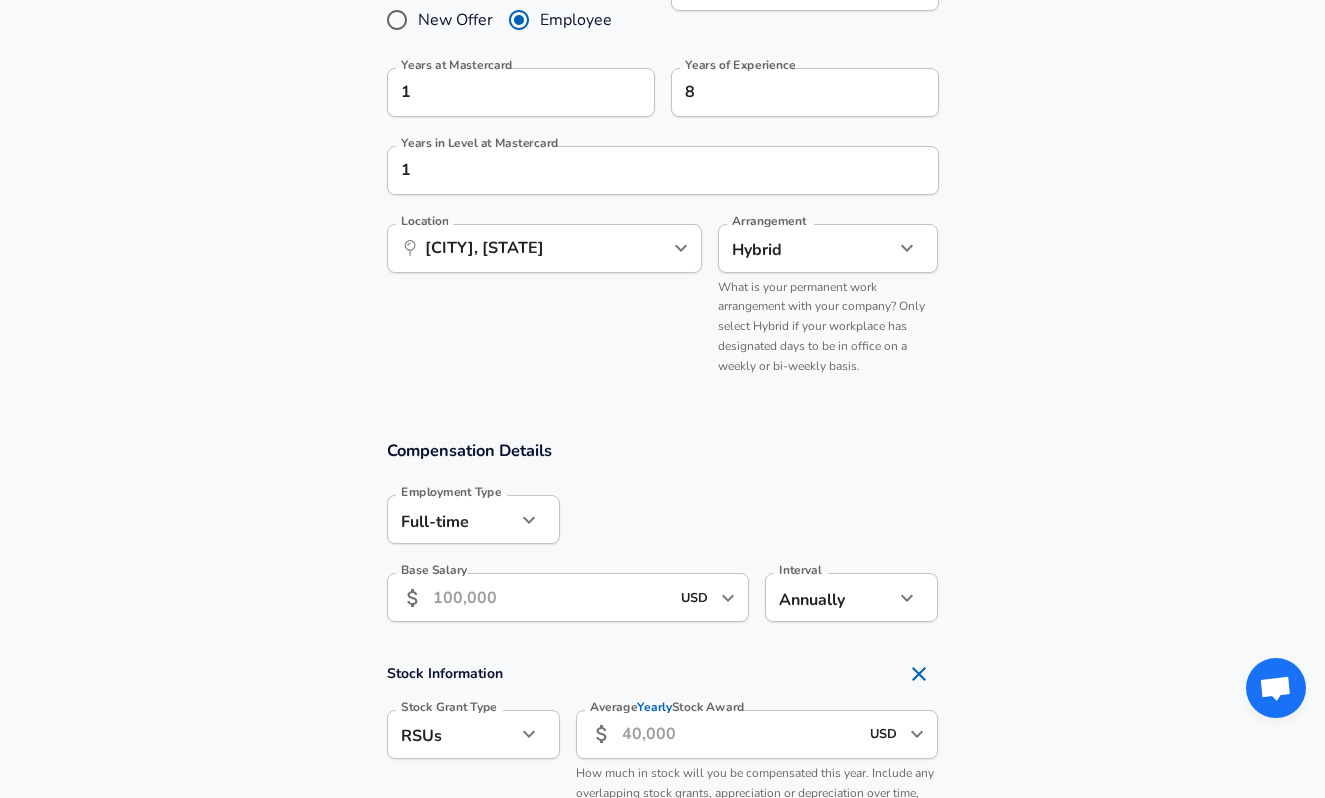 click on "Base Salary" at bounding box center [551, 597] 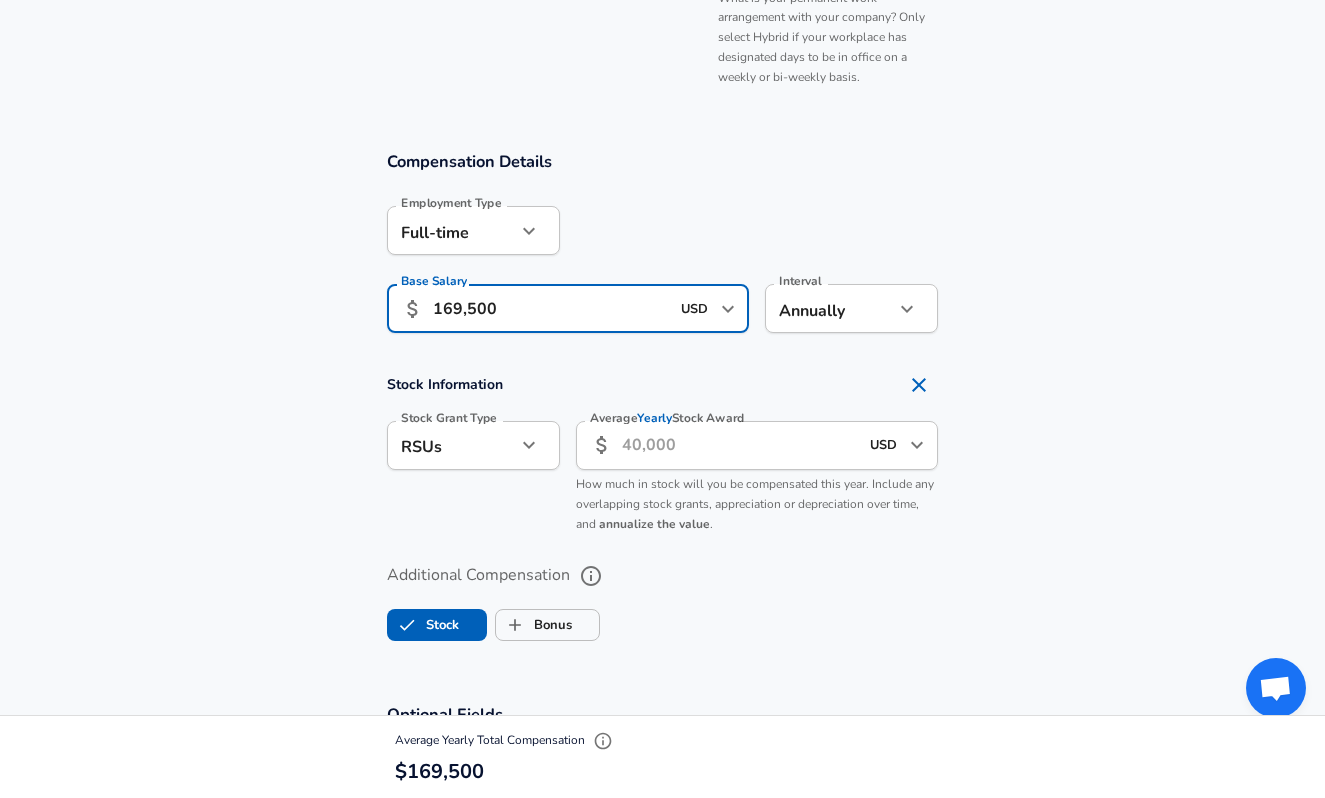 scroll, scrollTop: 1296, scrollLeft: 0, axis: vertical 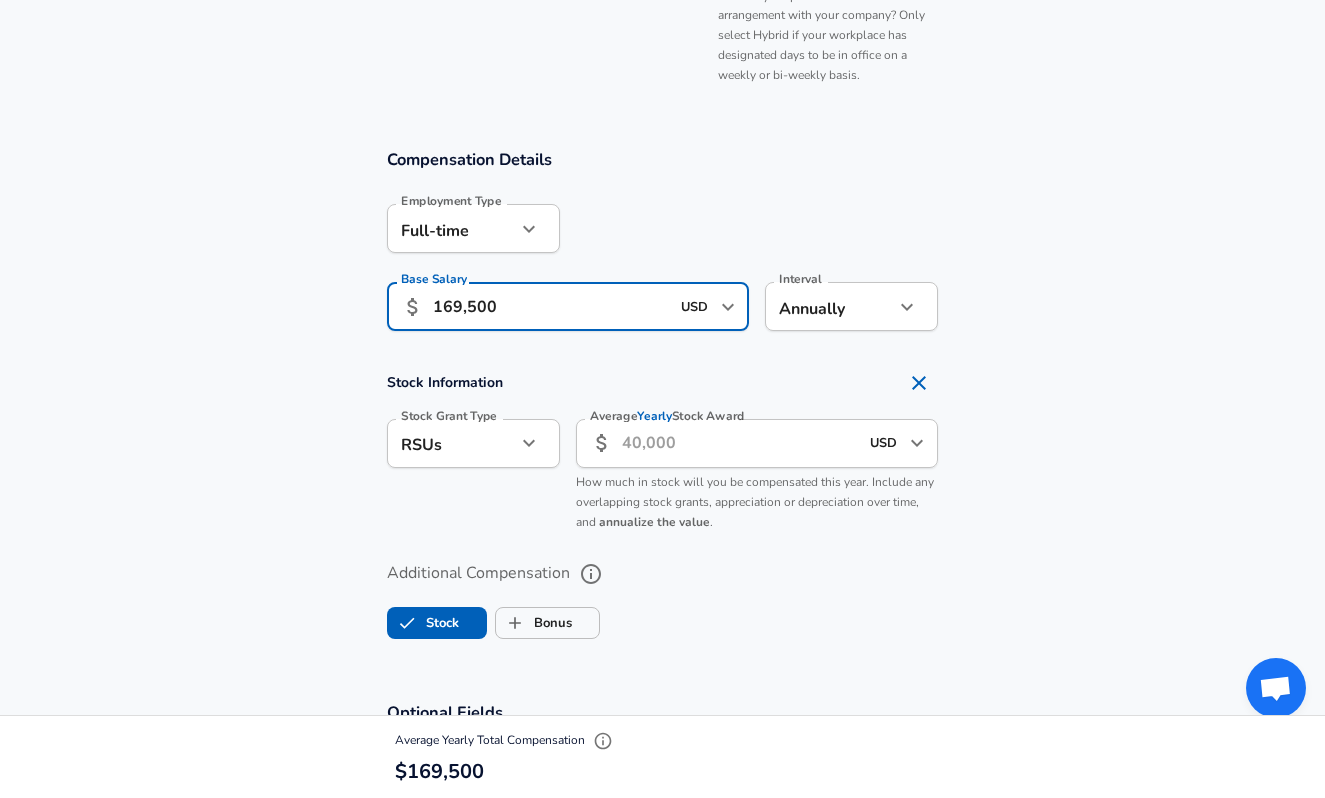 type on "169,500" 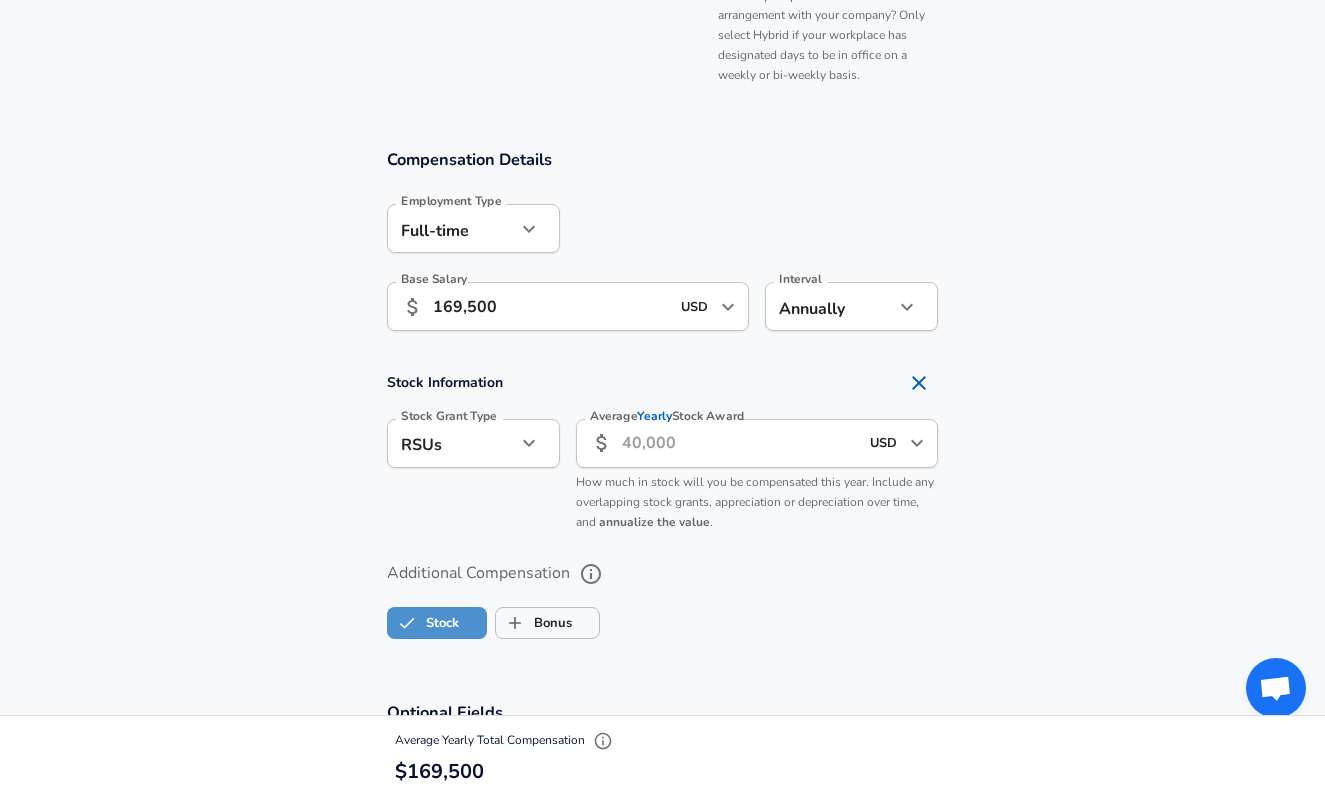 click on "Stock" at bounding box center (423, 623) 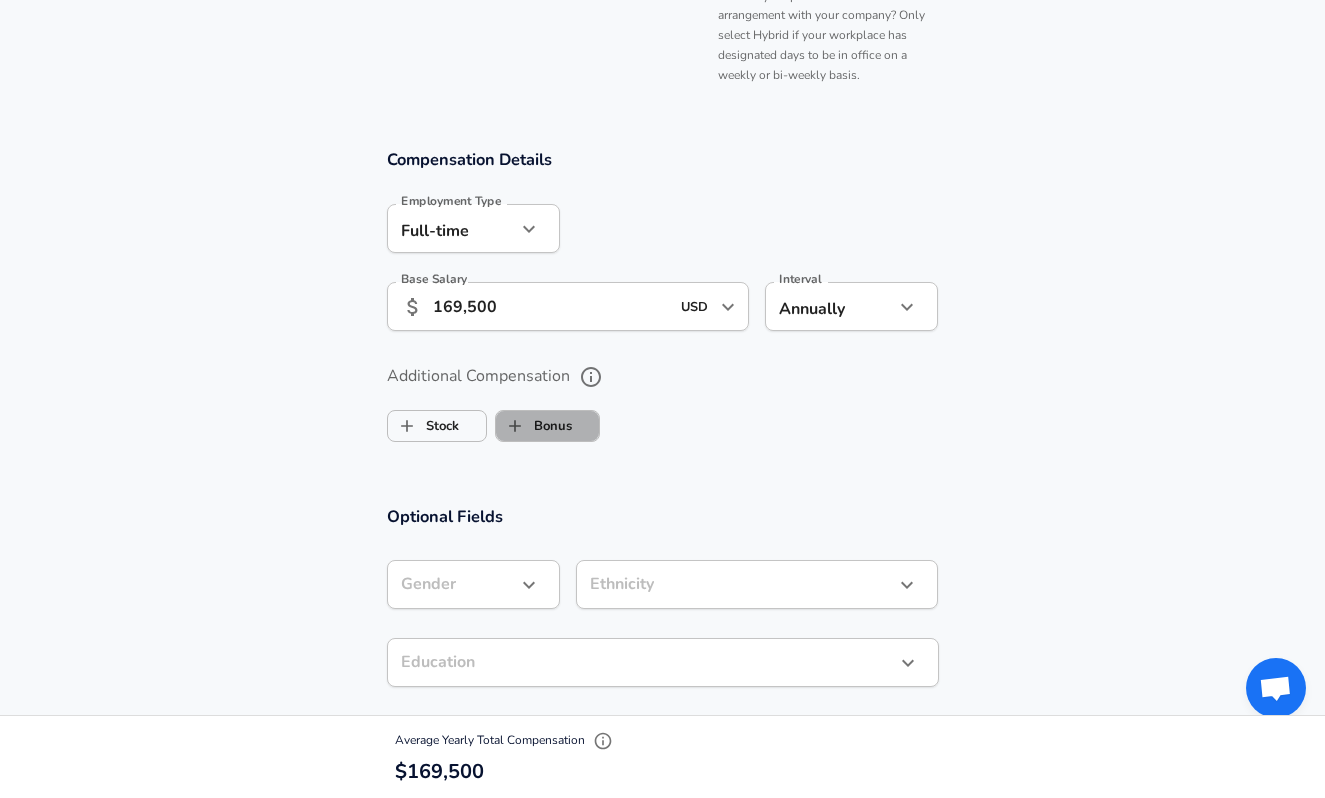 click on "Bonus" at bounding box center [534, 426] 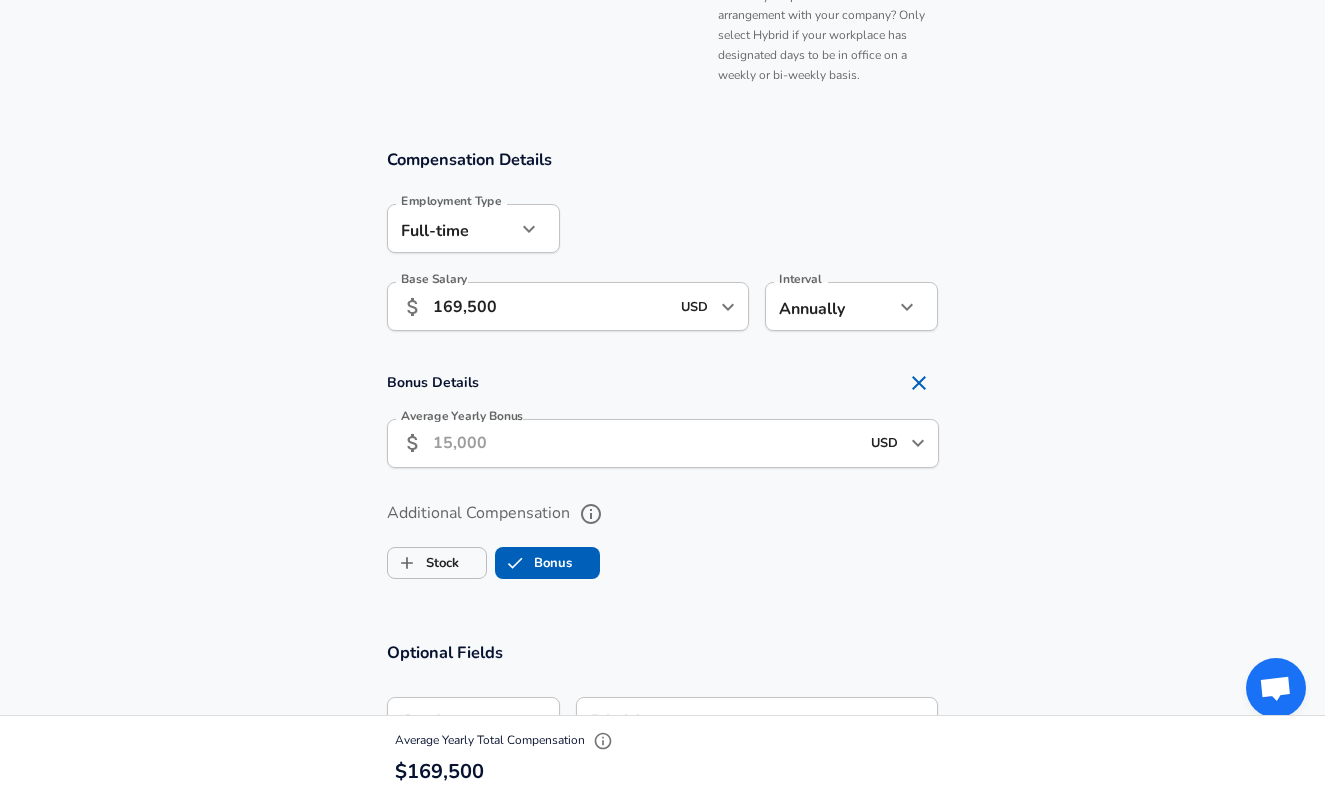 click on "Average Yearly Bonus" at bounding box center [646, 443] 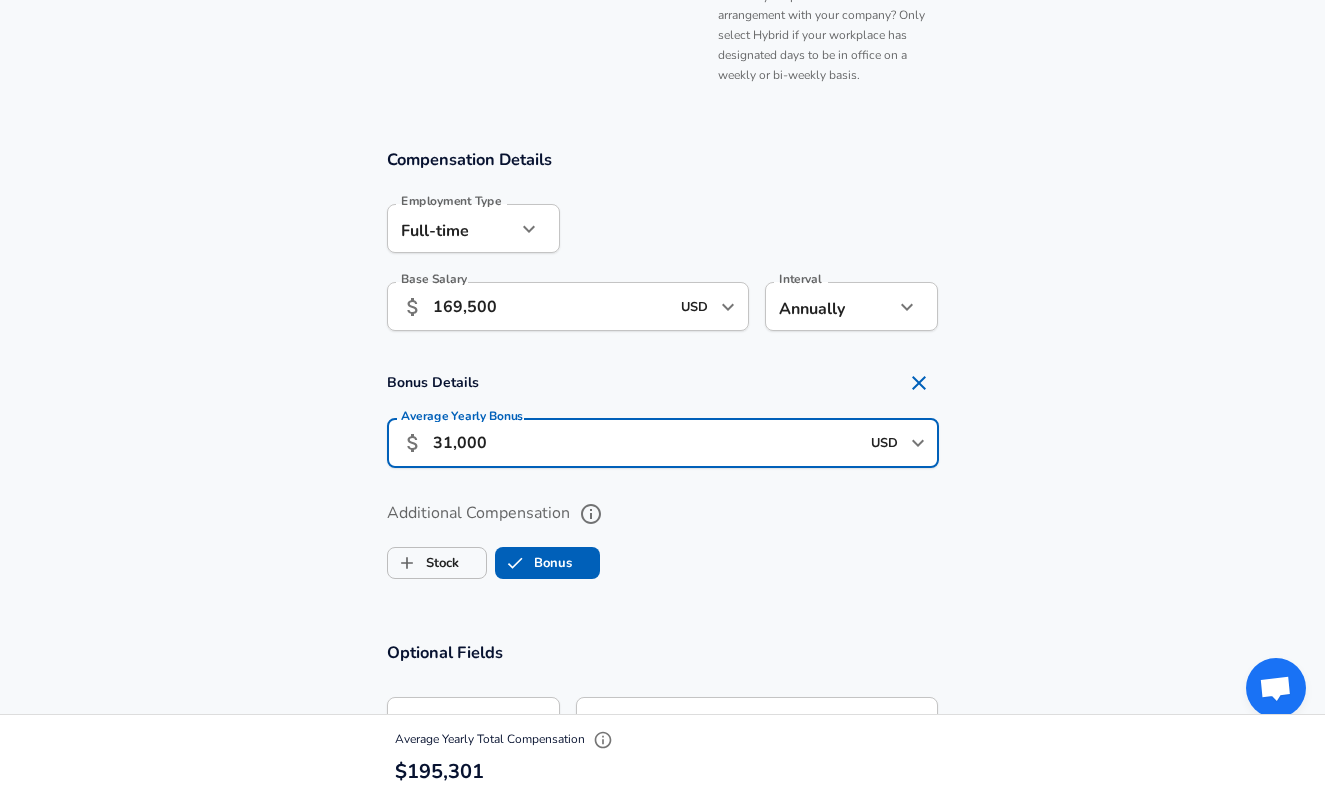 type on "31,000" 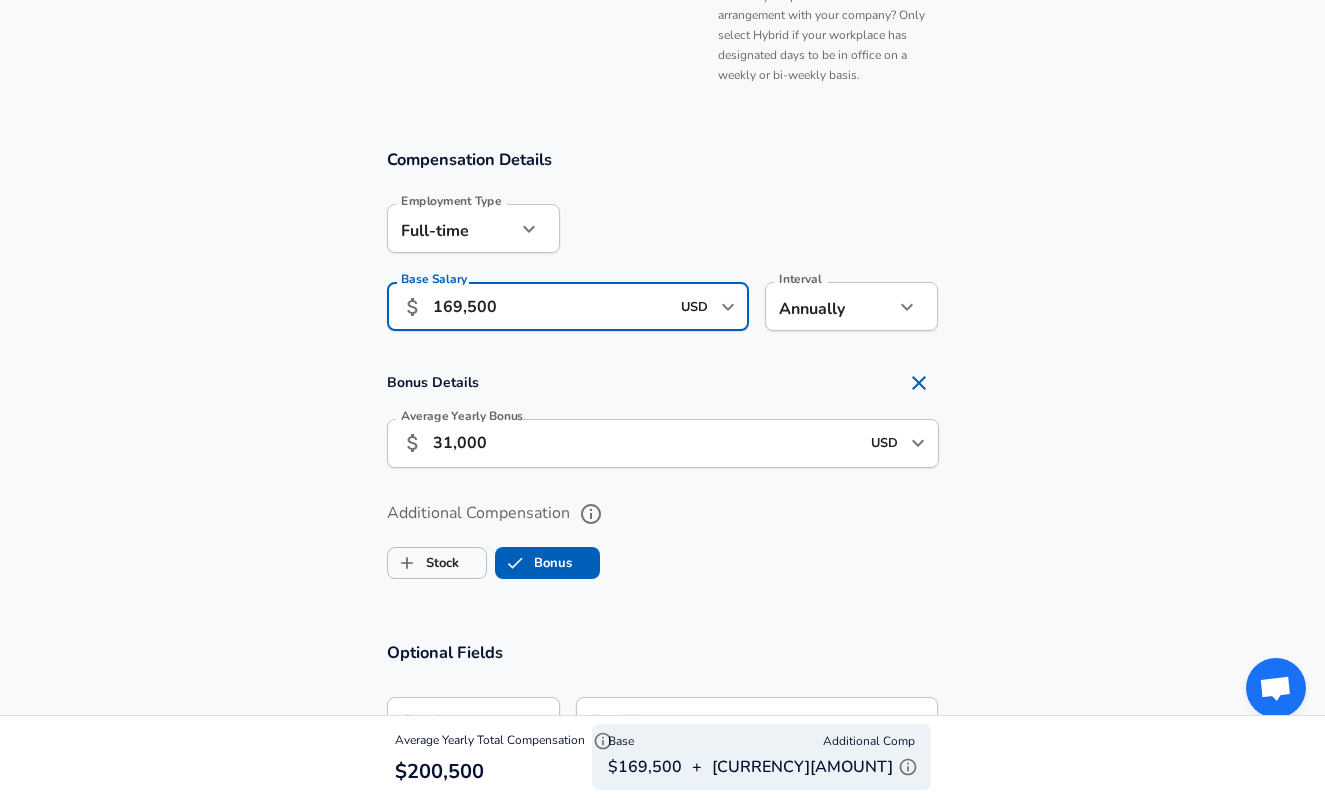 drag, startPoint x: 459, startPoint y: 303, endPoint x: 444, endPoint y: 303, distance: 15 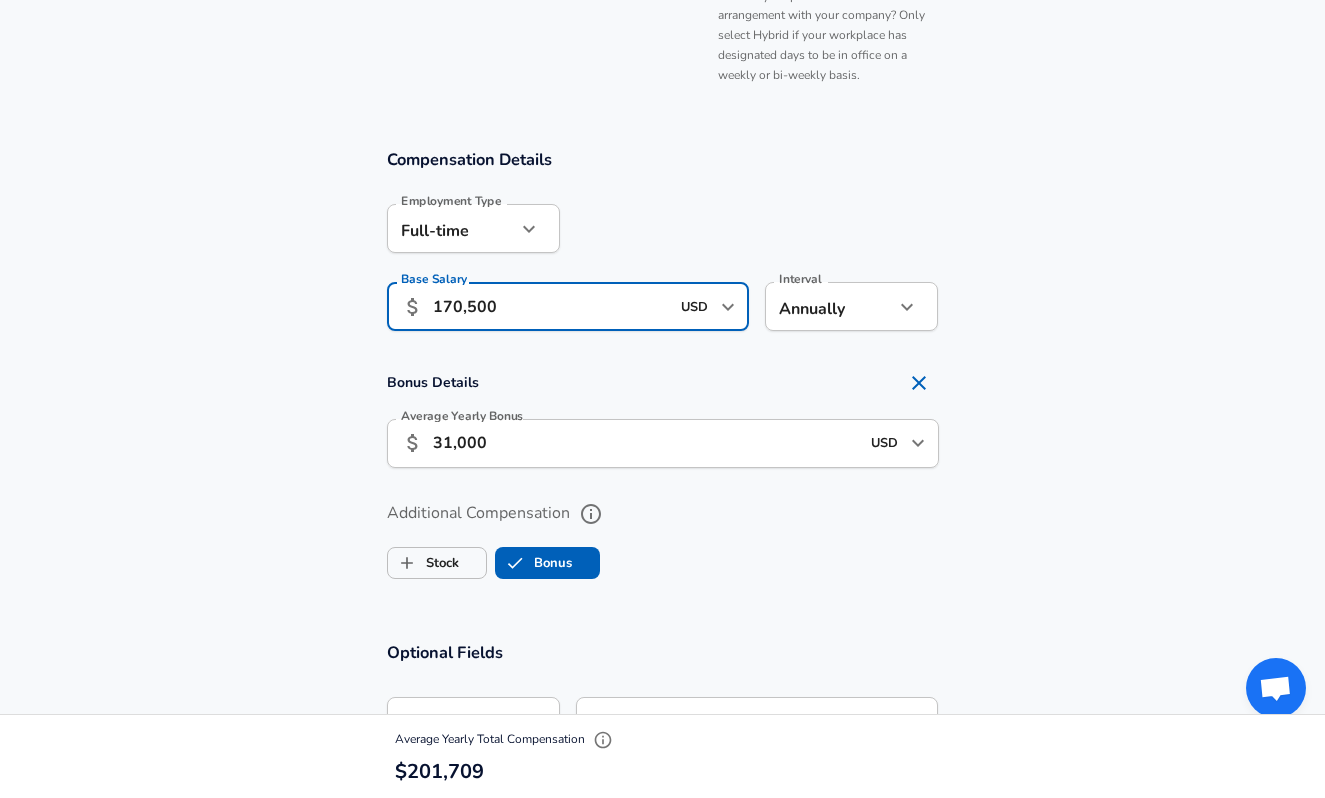 click on "170,500" at bounding box center [551, 306] 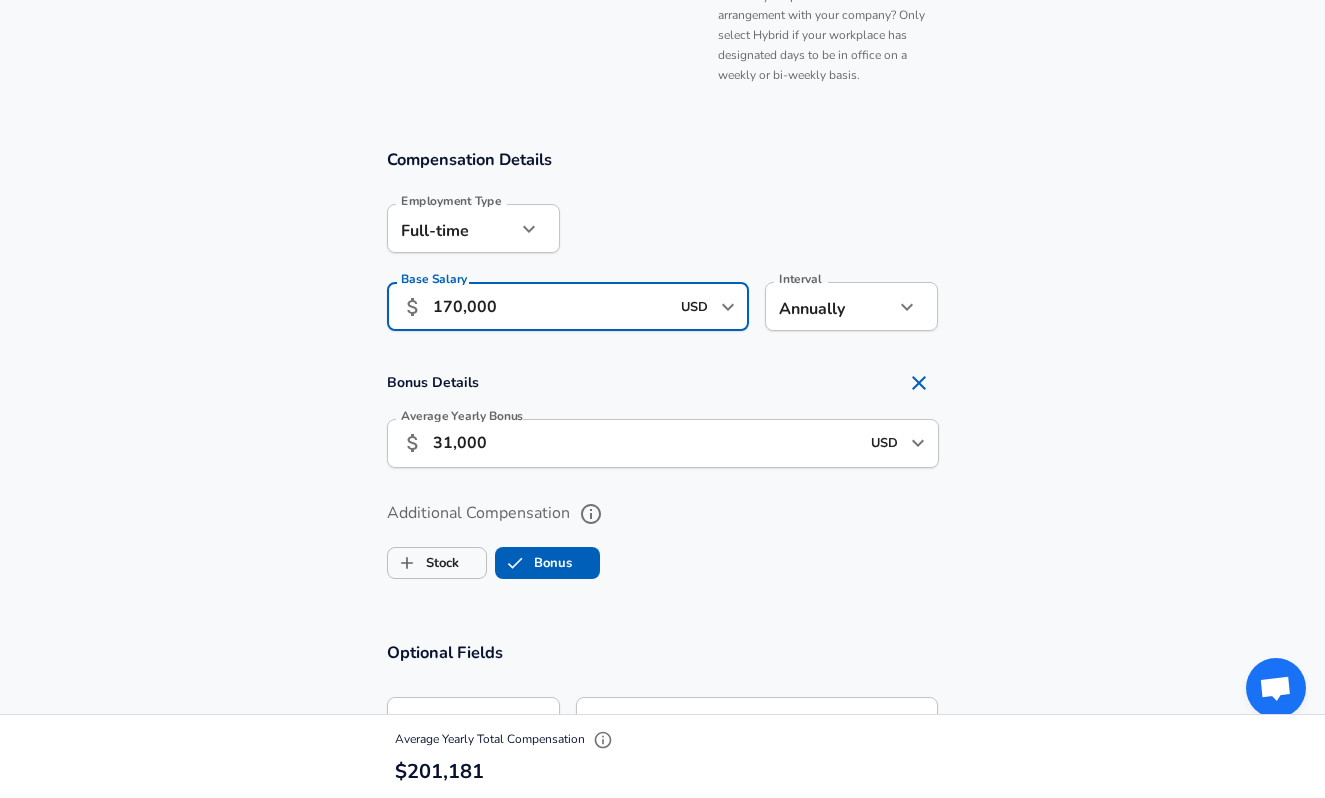 type on "170,000" 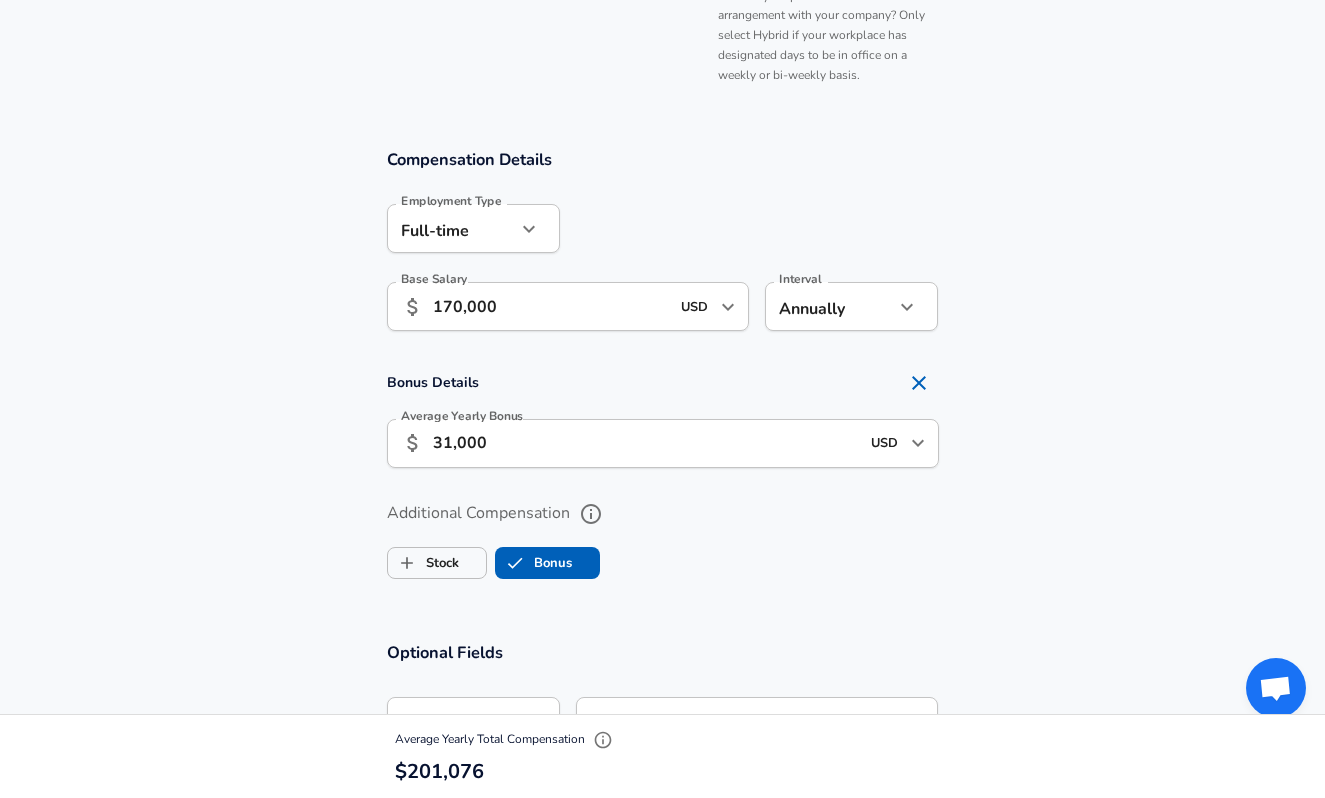 click on "Base Salary ​ [AMOUNT] USD ​ Base Salary Interval Annually yearly Interval Bonus Details  Average Yearly Bonus ​ [AMOUNT] USD ​ Average Yearly Bonus Additional Compensation   Stock Bonus" at bounding box center (662, 372) 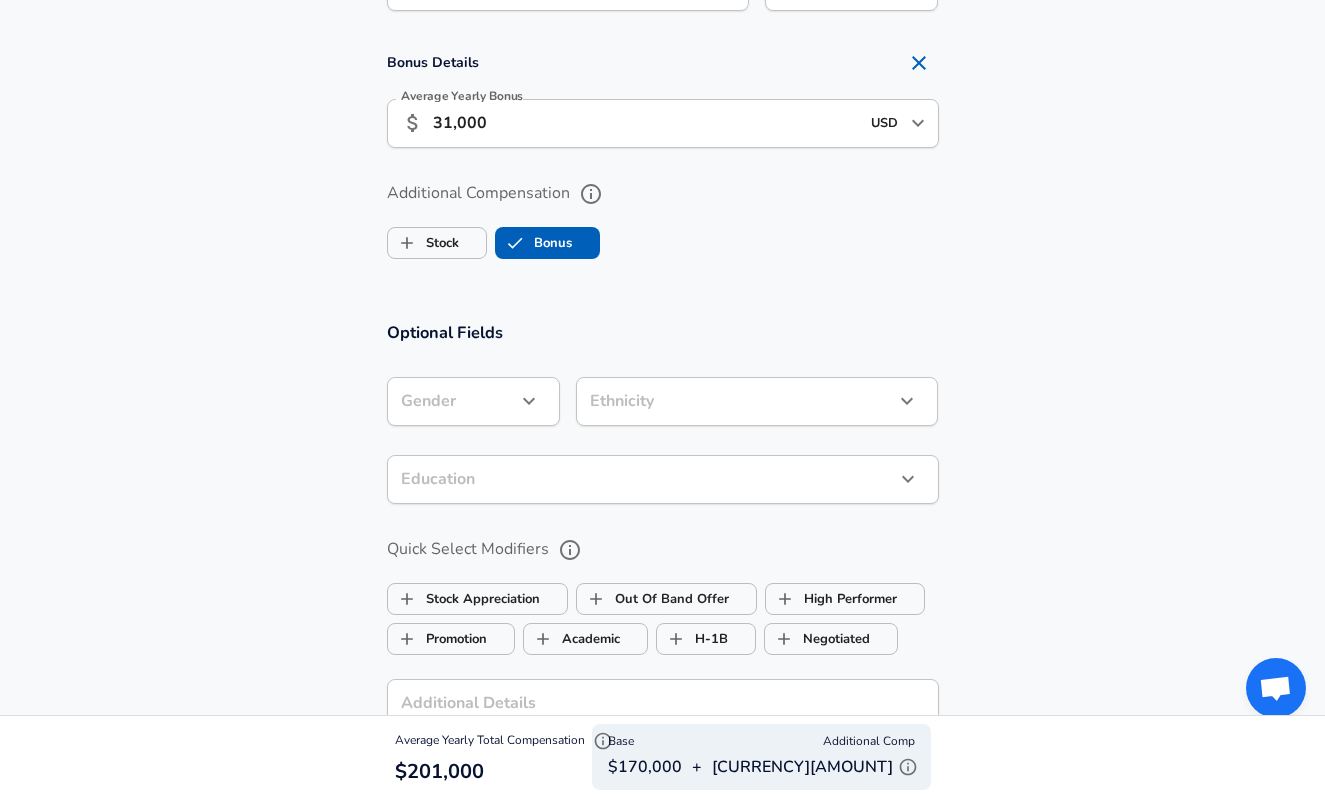 scroll, scrollTop: 1682, scrollLeft: 0, axis: vertical 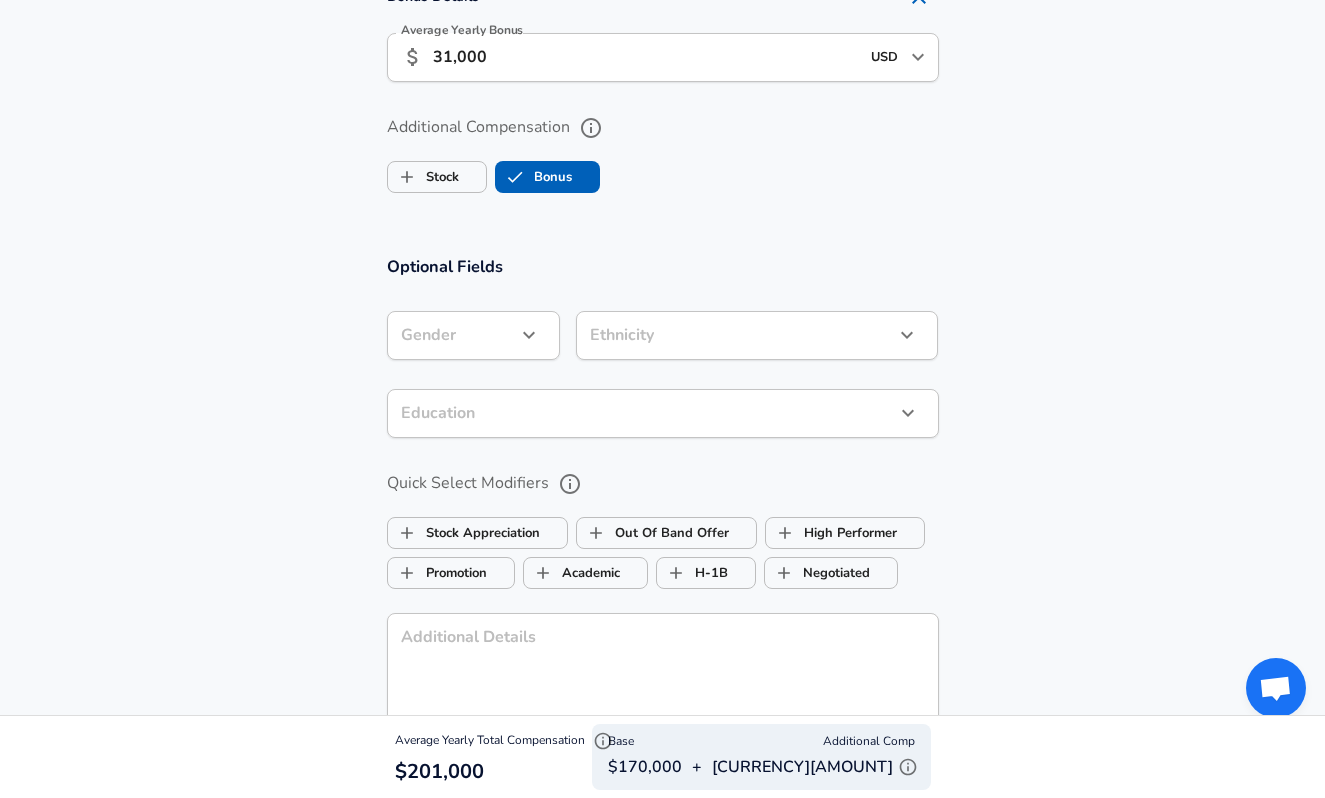 click 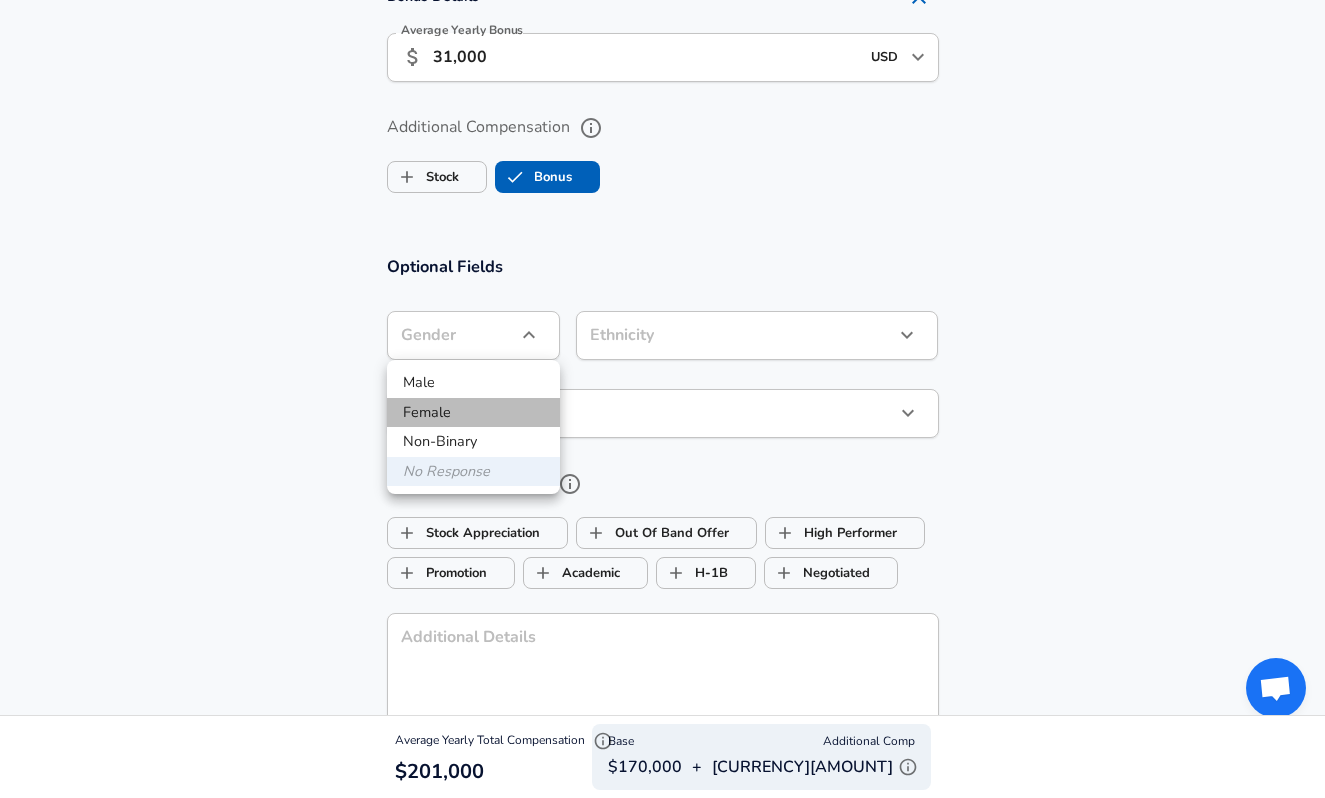 click on "Female" at bounding box center (473, 413) 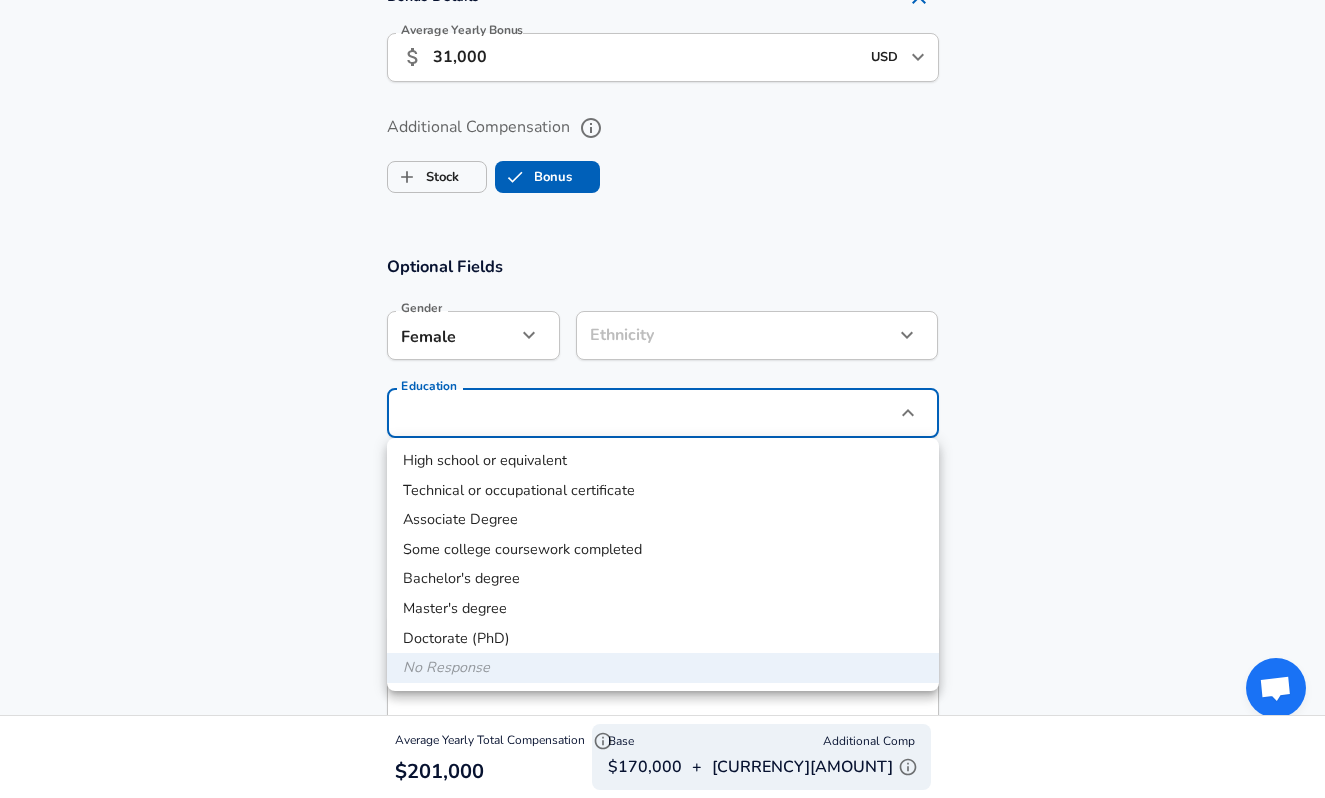 click on "Company [COMPANY] Company   Select the title that closest resembles your official title. This should be similar to the title that was present on your offer letter. Title [TITLE] Title   Select a job family that best fits your role. If you can't find one, select 'Other' to enter a custom job family Job Family [JOB FAMILY] Job Family   Select a Specialization that best fits your role. If you can't find one, select 'Other' to enter a custom specialization Select Specialization   Level Level Yes" at bounding box center (662, -1283) 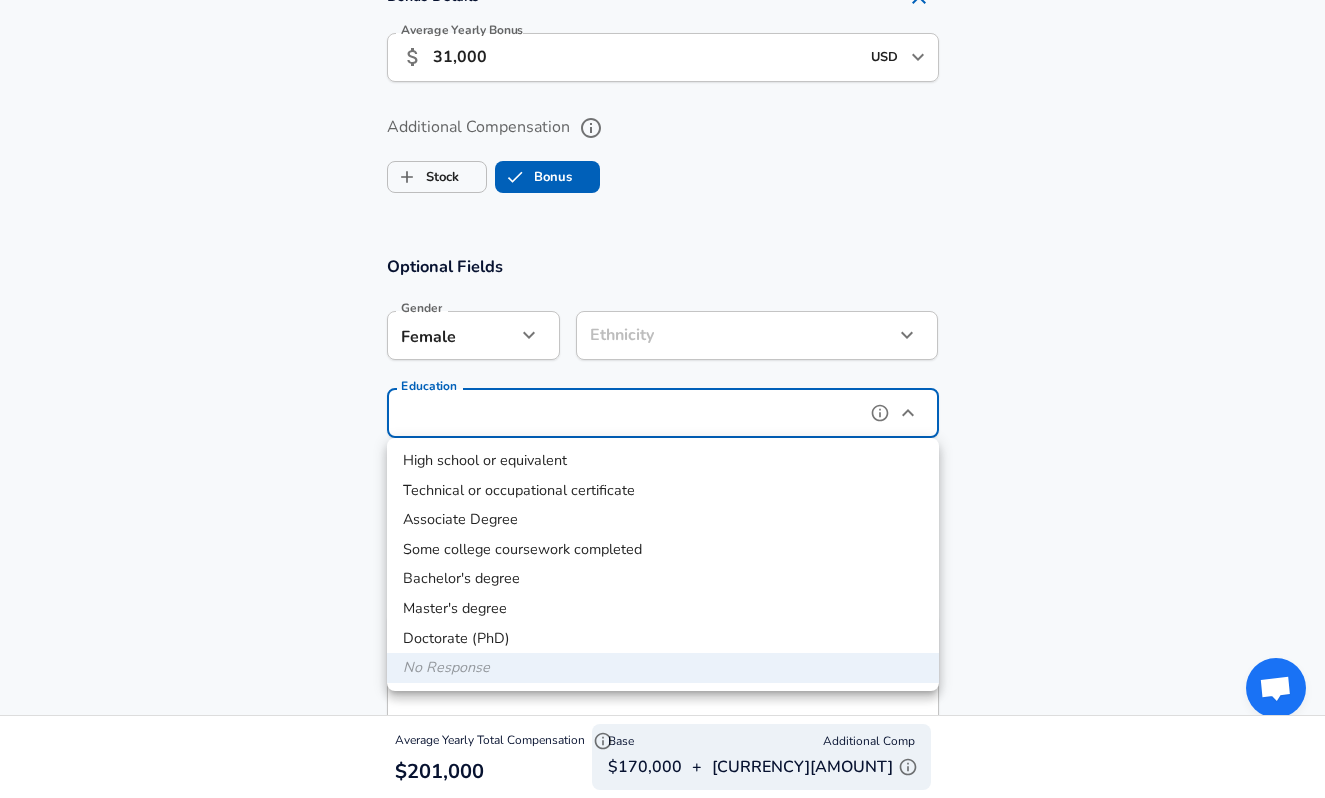 type on "Bachelors degree" 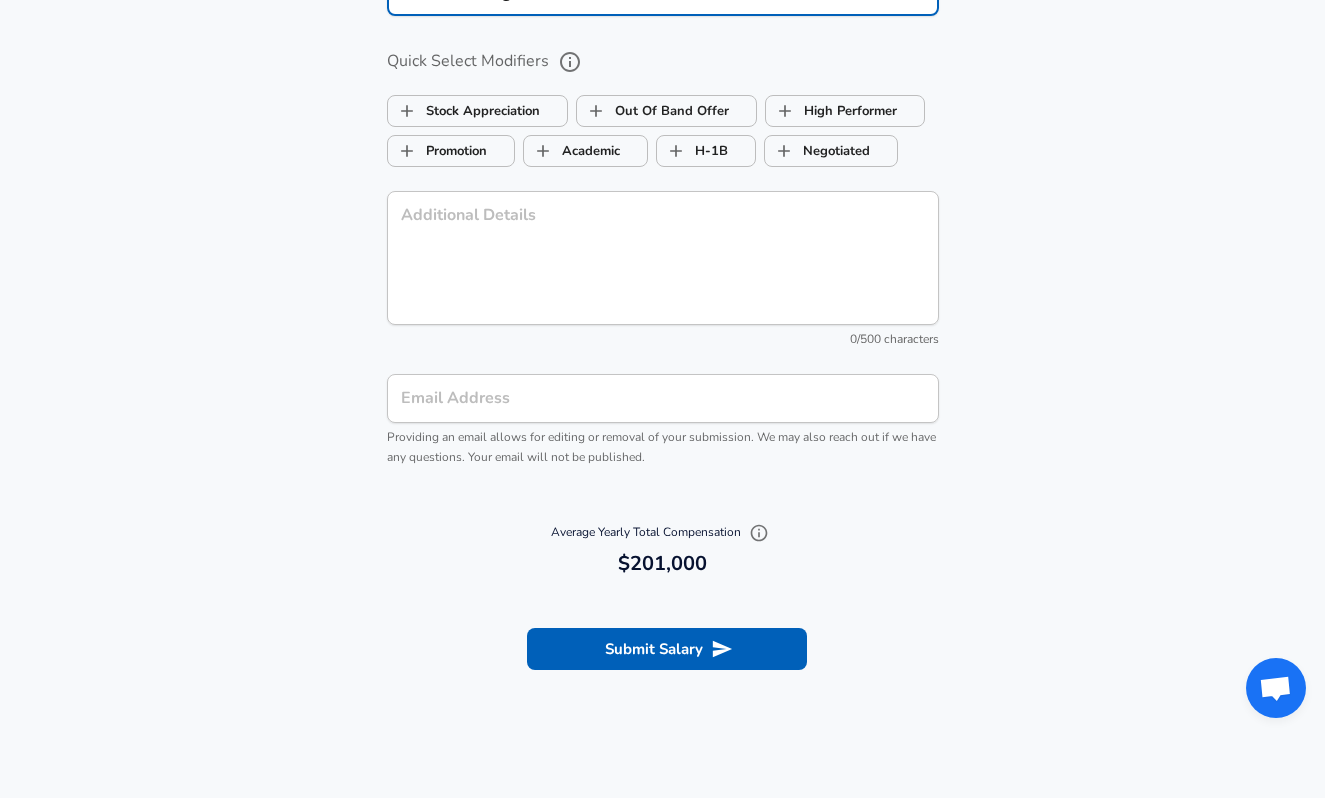 scroll, scrollTop: 2118, scrollLeft: 0, axis: vertical 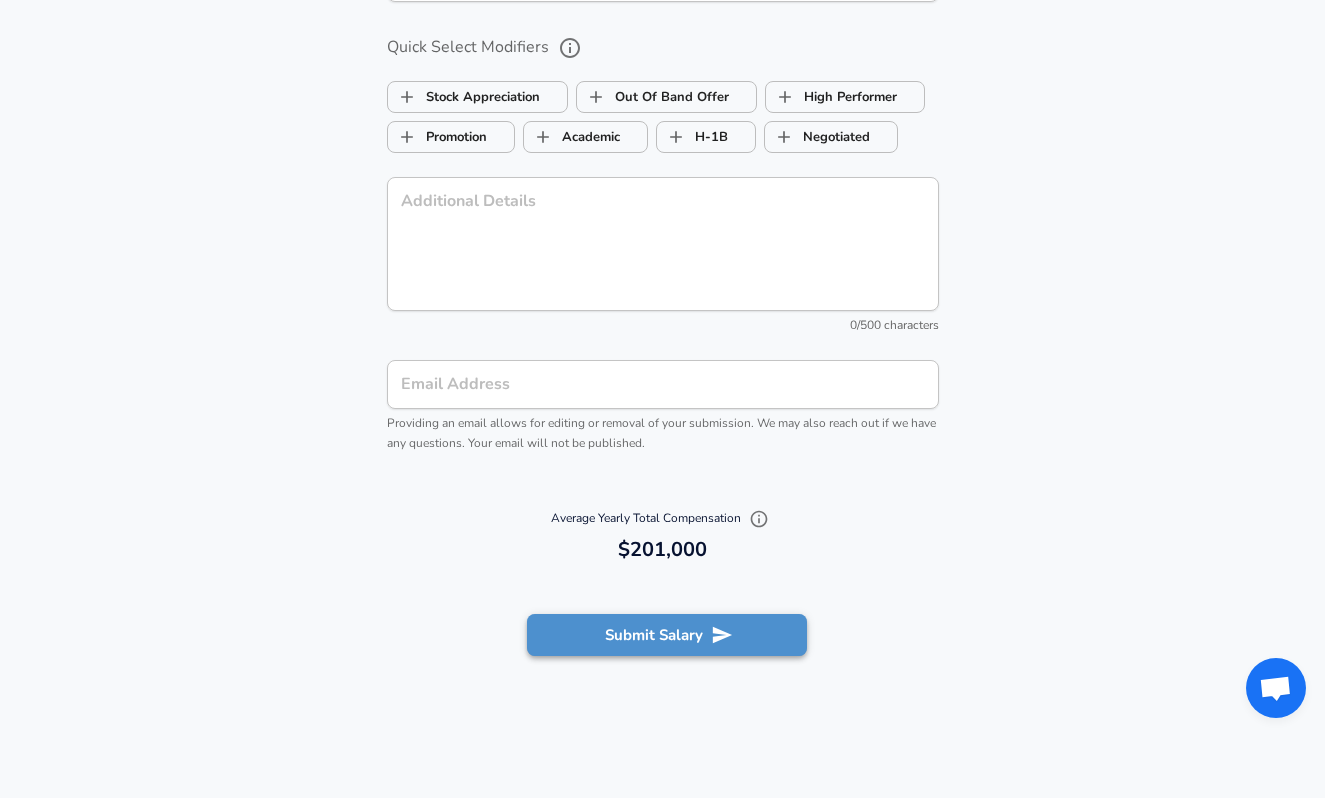 click on "Submit Salary" at bounding box center [667, 635] 